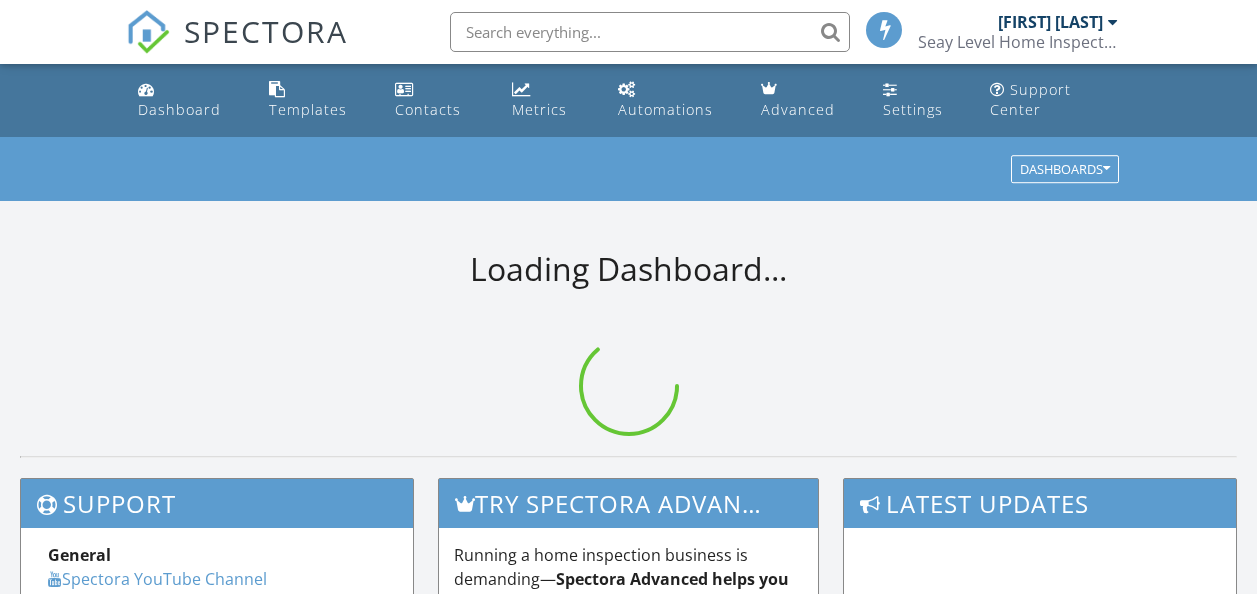 scroll, scrollTop: 0, scrollLeft: 0, axis: both 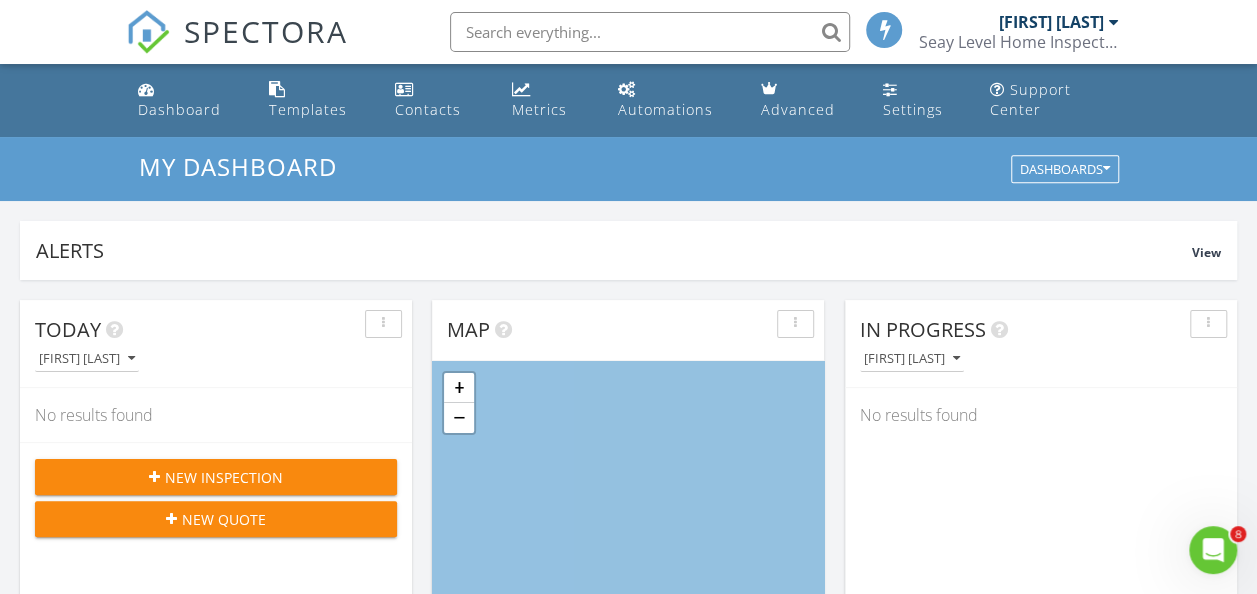 click on "New Inspection" at bounding box center [224, 477] 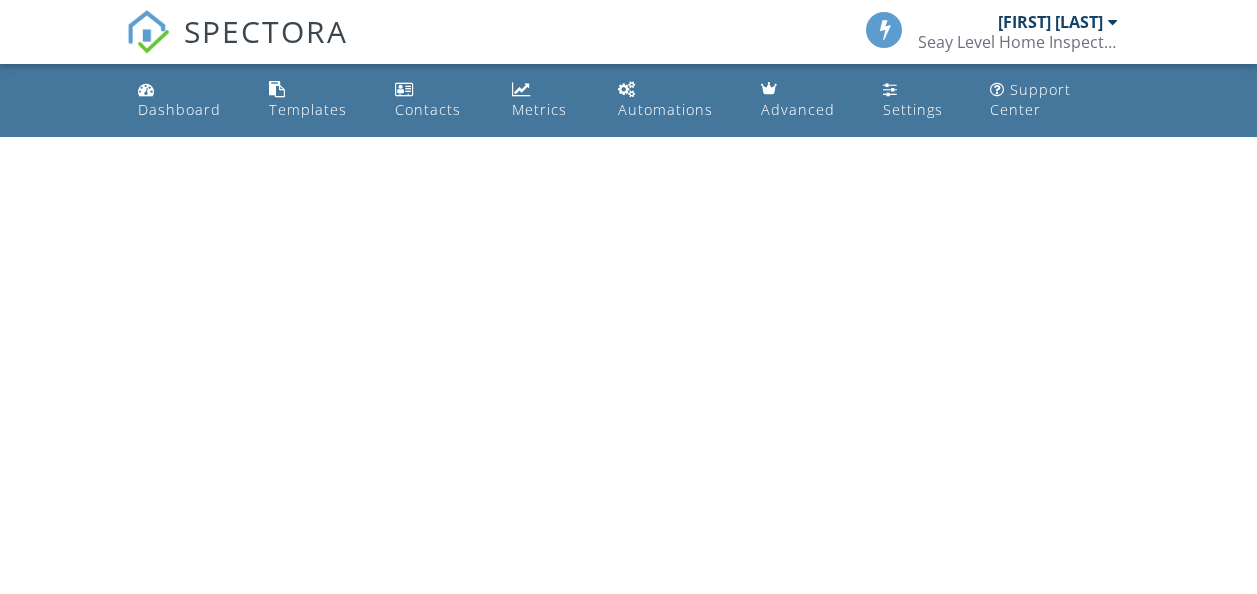 scroll, scrollTop: 0, scrollLeft: 0, axis: both 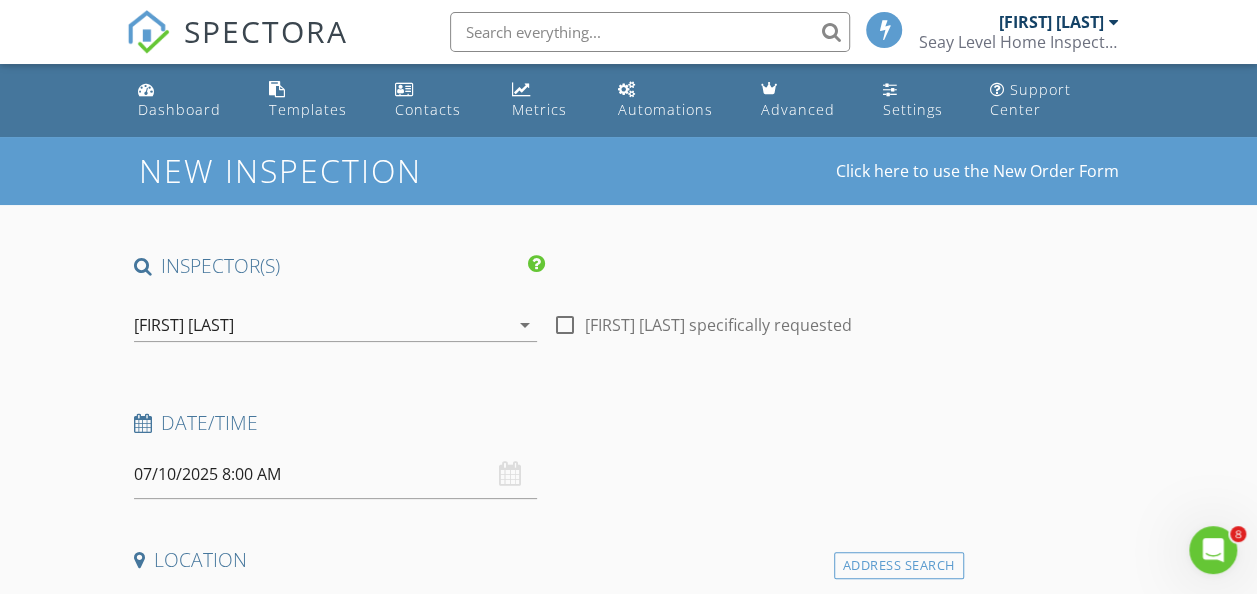 click on "07/10/2025 8:00 AM" at bounding box center (335, 474) 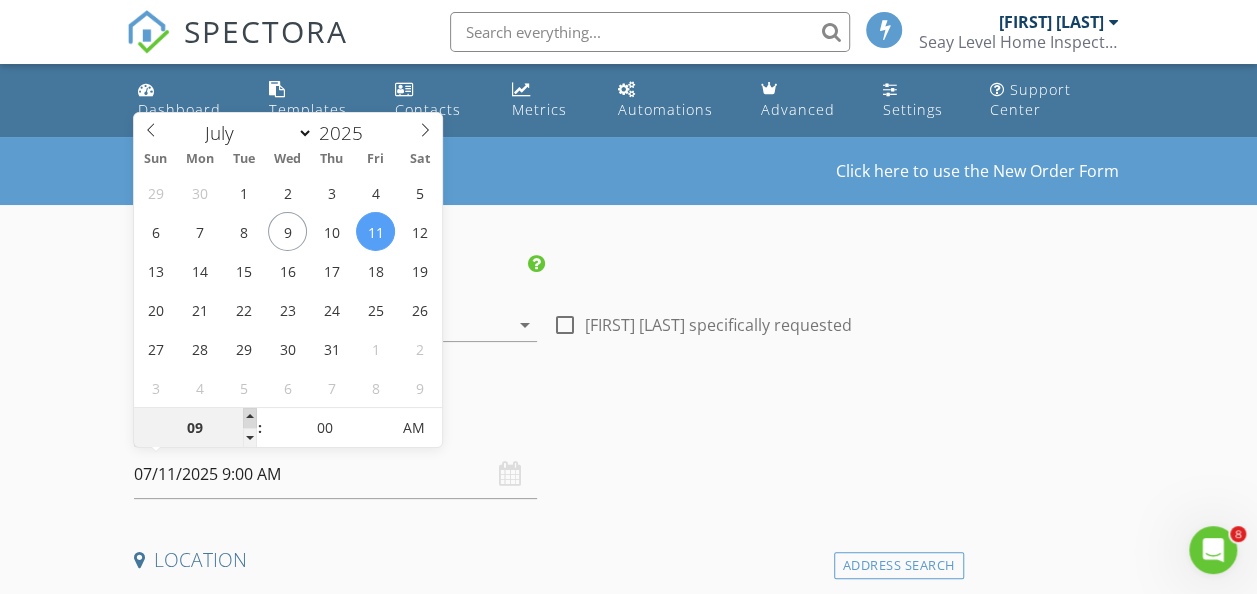 click at bounding box center (250, 418) 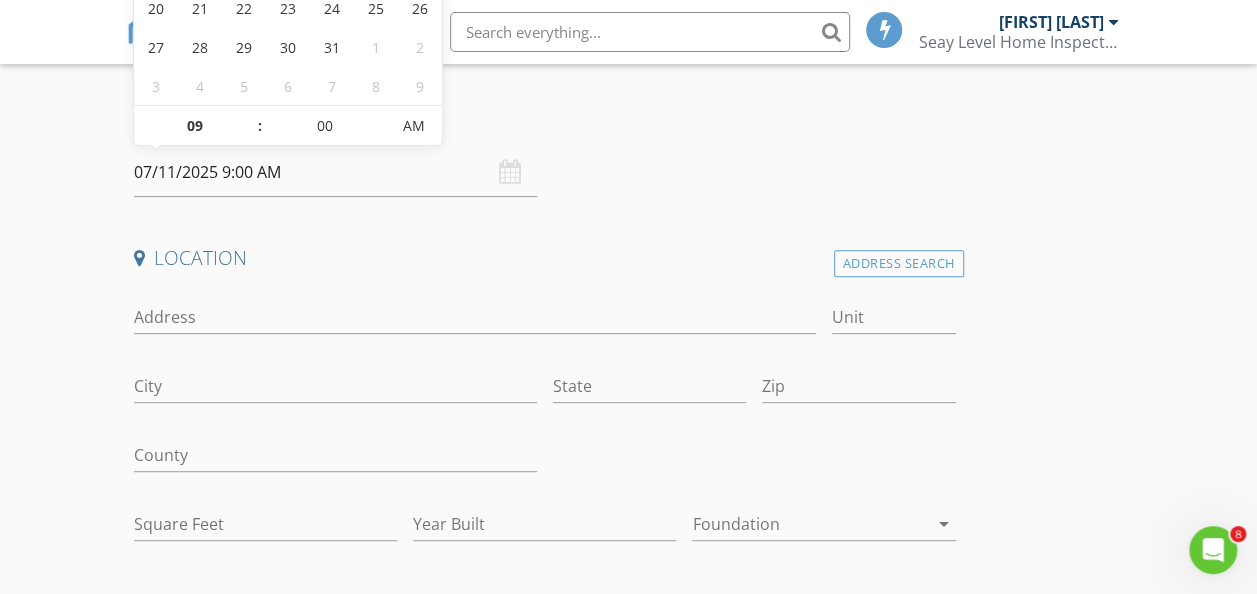 scroll, scrollTop: 305, scrollLeft: 0, axis: vertical 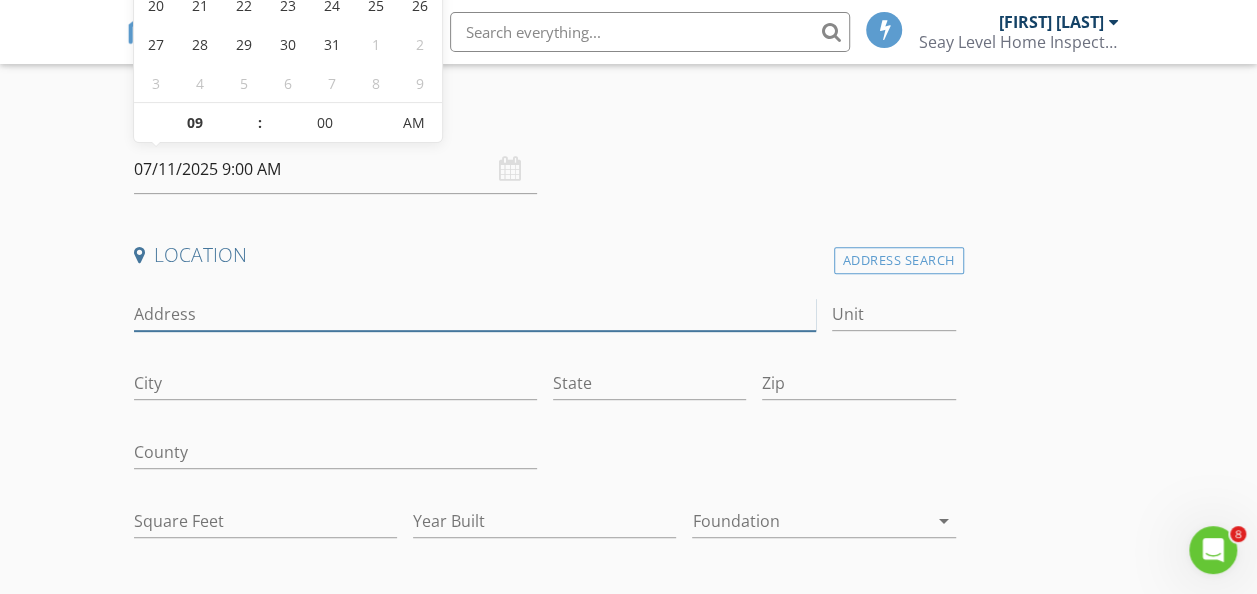 click on "Address" at bounding box center [475, 314] 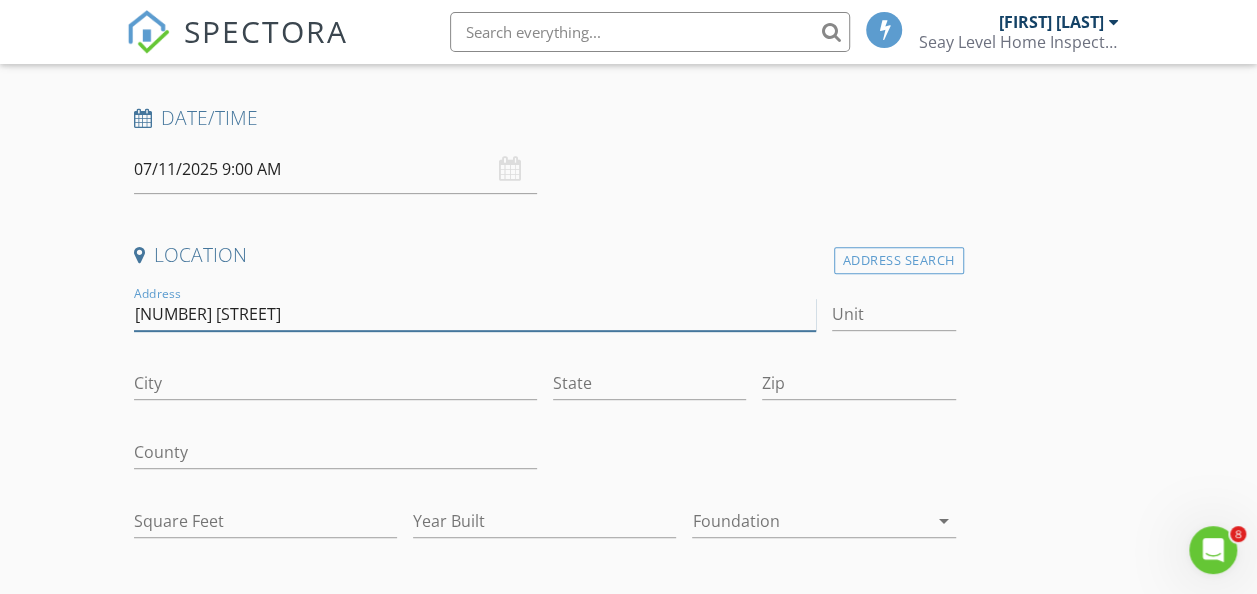 type on "62 1st st" 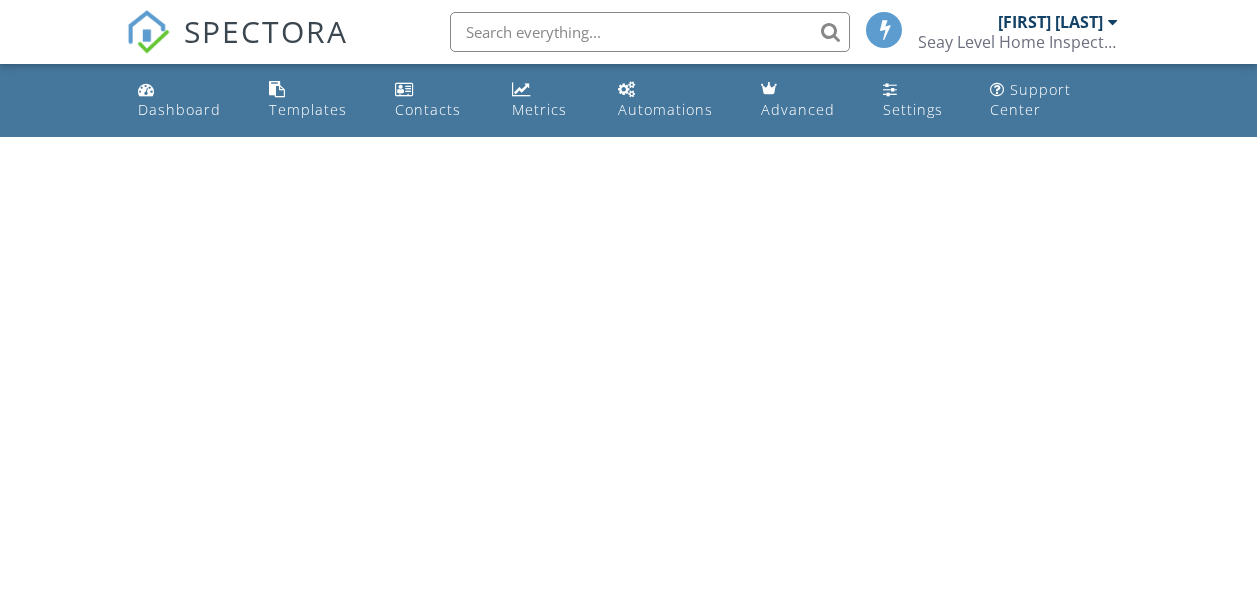 scroll, scrollTop: 0, scrollLeft: 0, axis: both 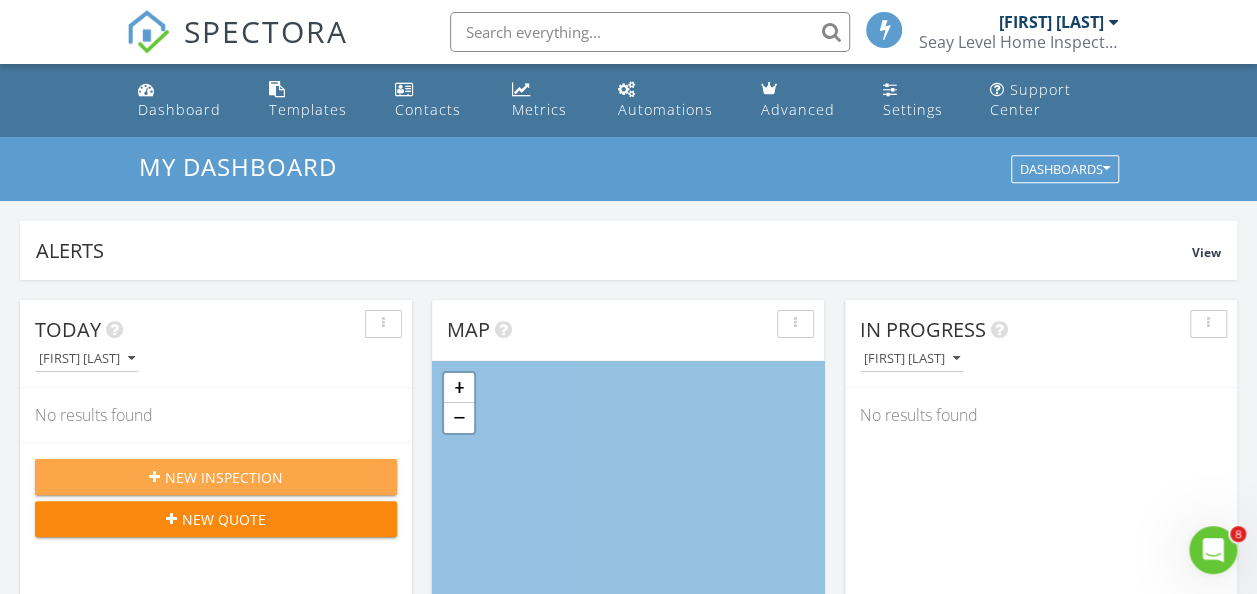 click on "New Inspection" at bounding box center [216, 477] 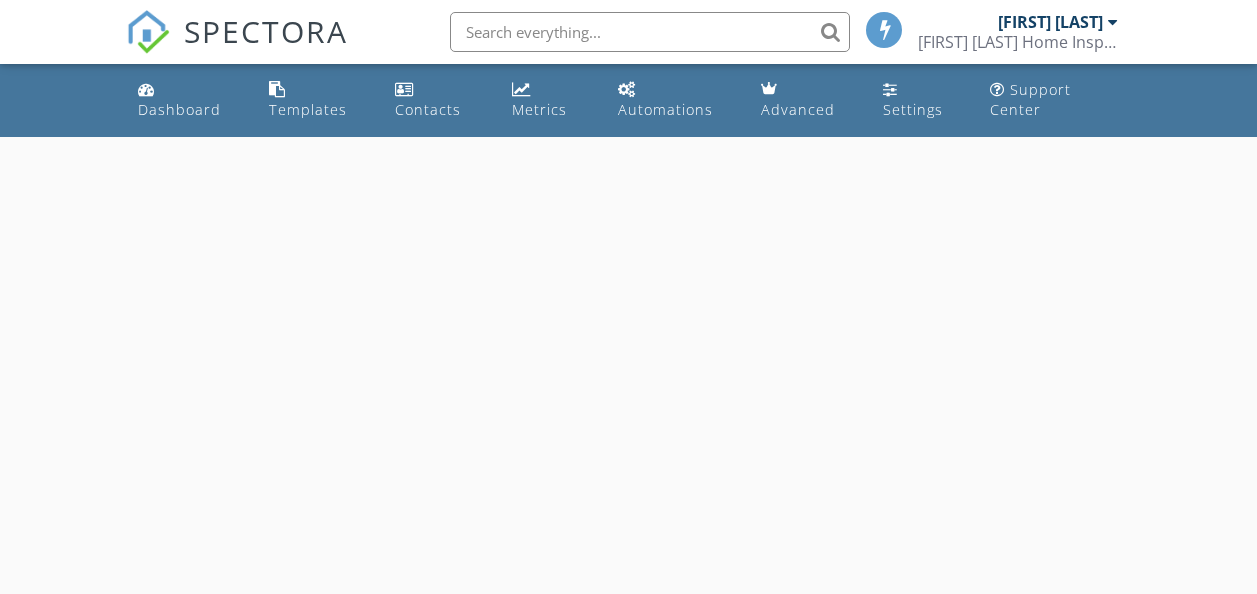 scroll, scrollTop: 0, scrollLeft: 0, axis: both 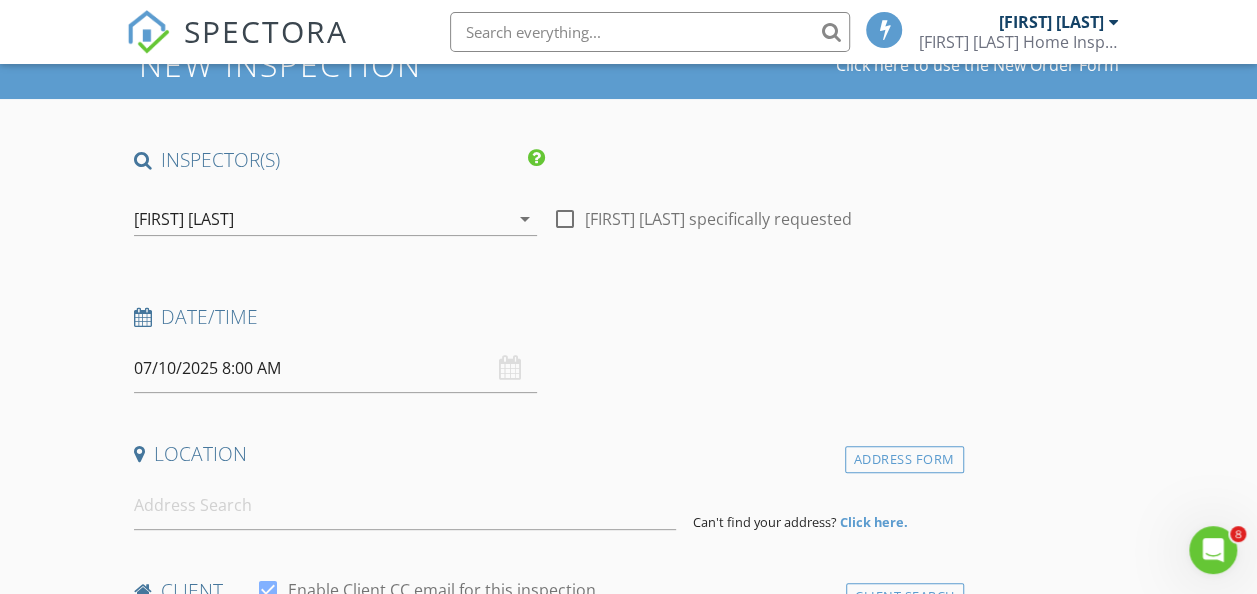 click on "07/10/2025 8:00 AM" at bounding box center [335, 368] 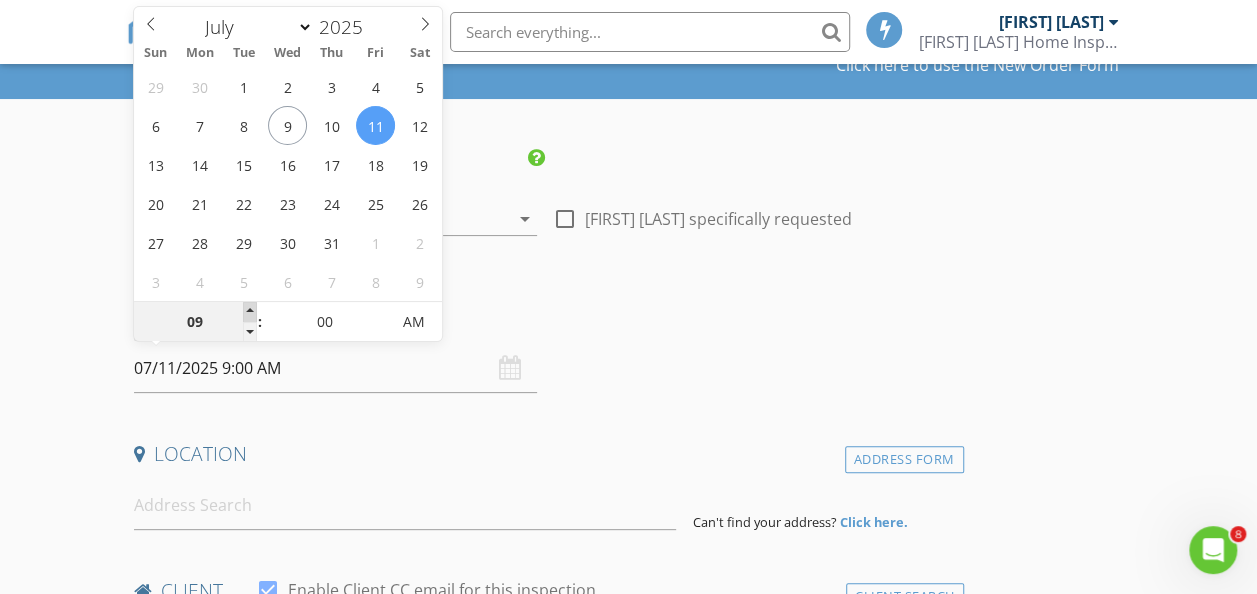 click at bounding box center [250, 312] 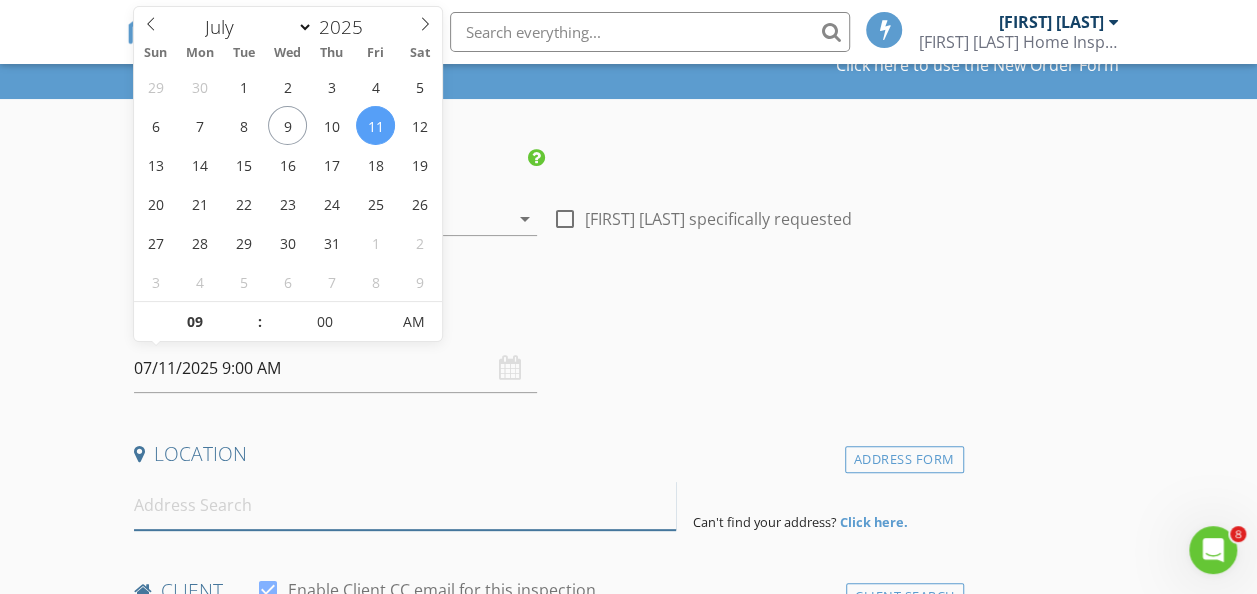 click at bounding box center (405, 505) 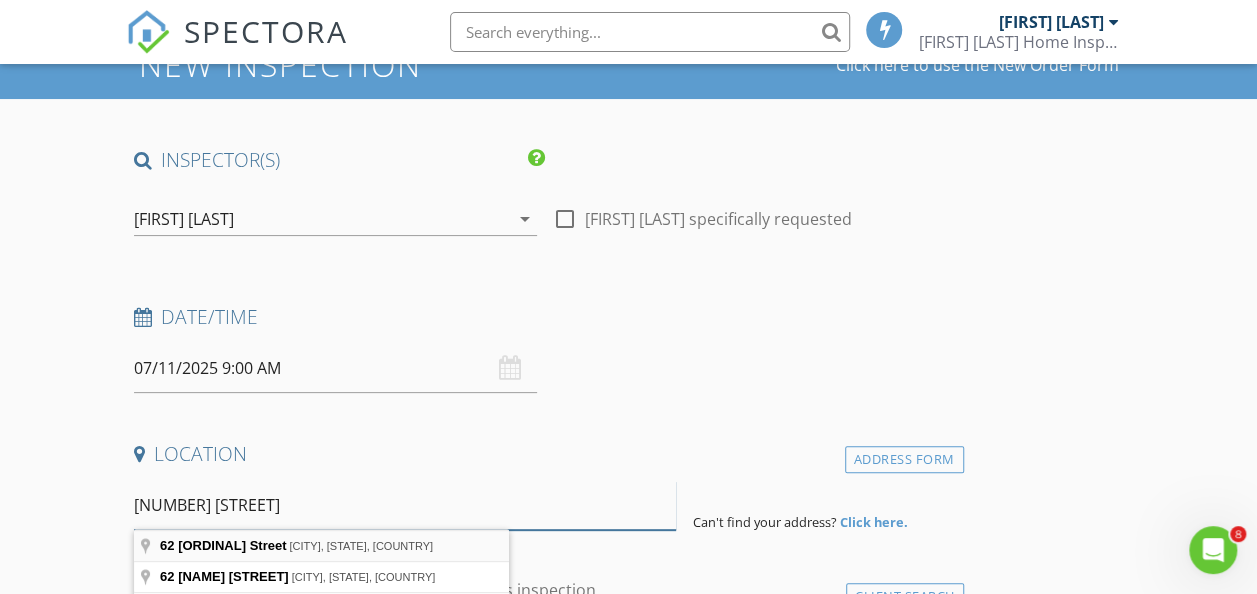 type on "[NUMBER] [STREET]" 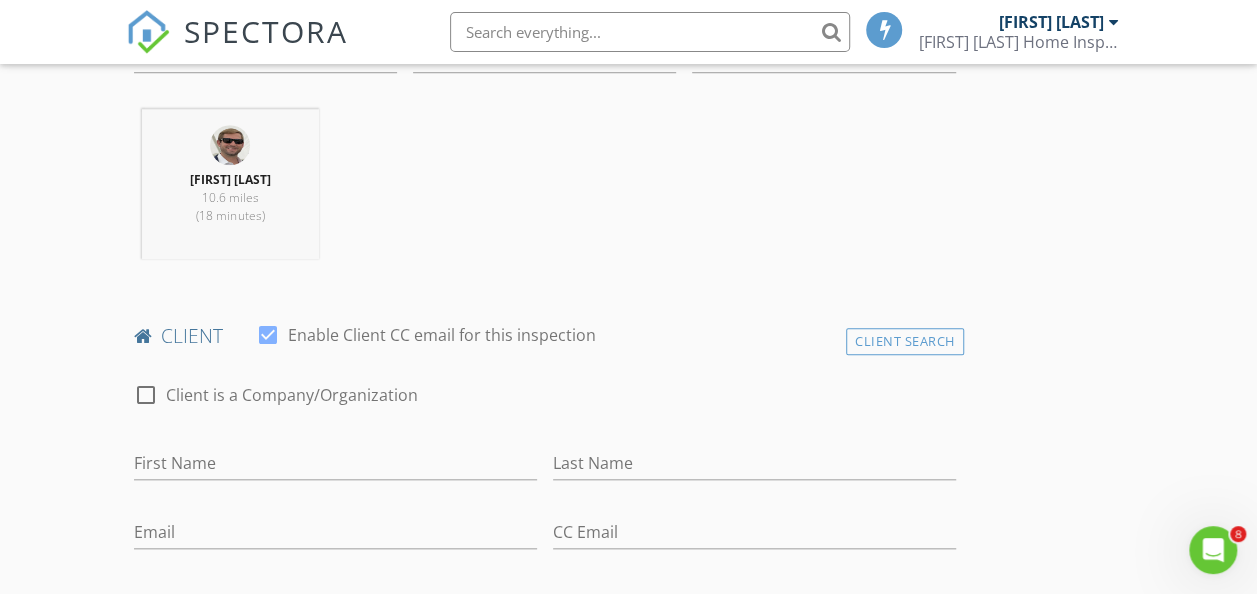 scroll, scrollTop: 808, scrollLeft: 0, axis: vertical 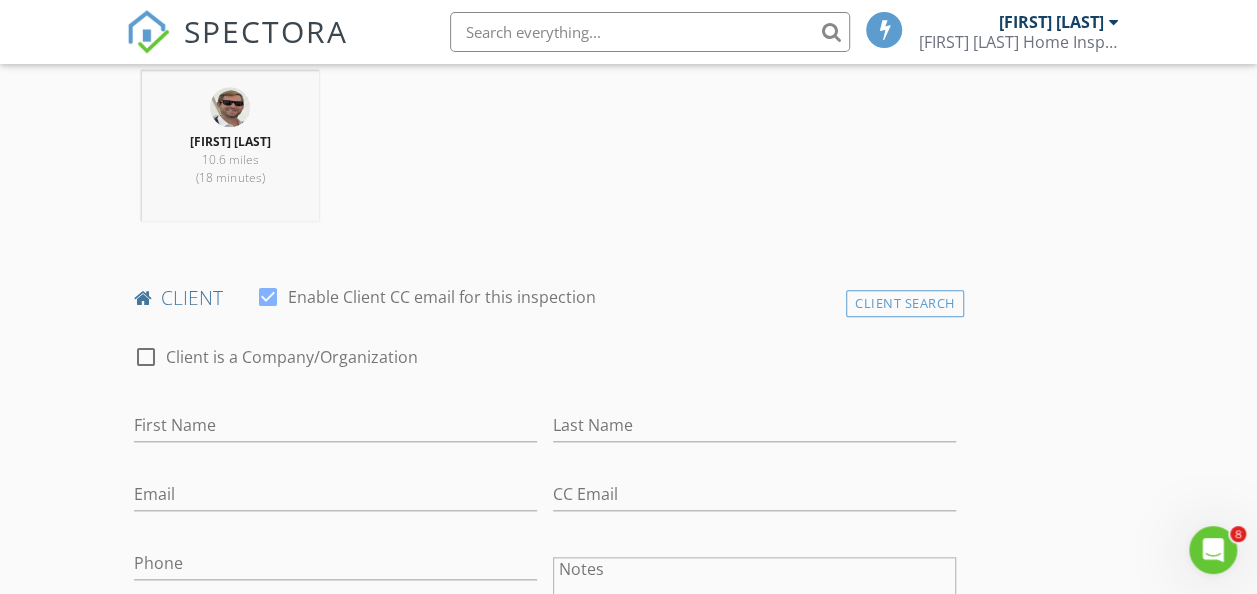 click on "First Name" at bounding box center [335, 429] 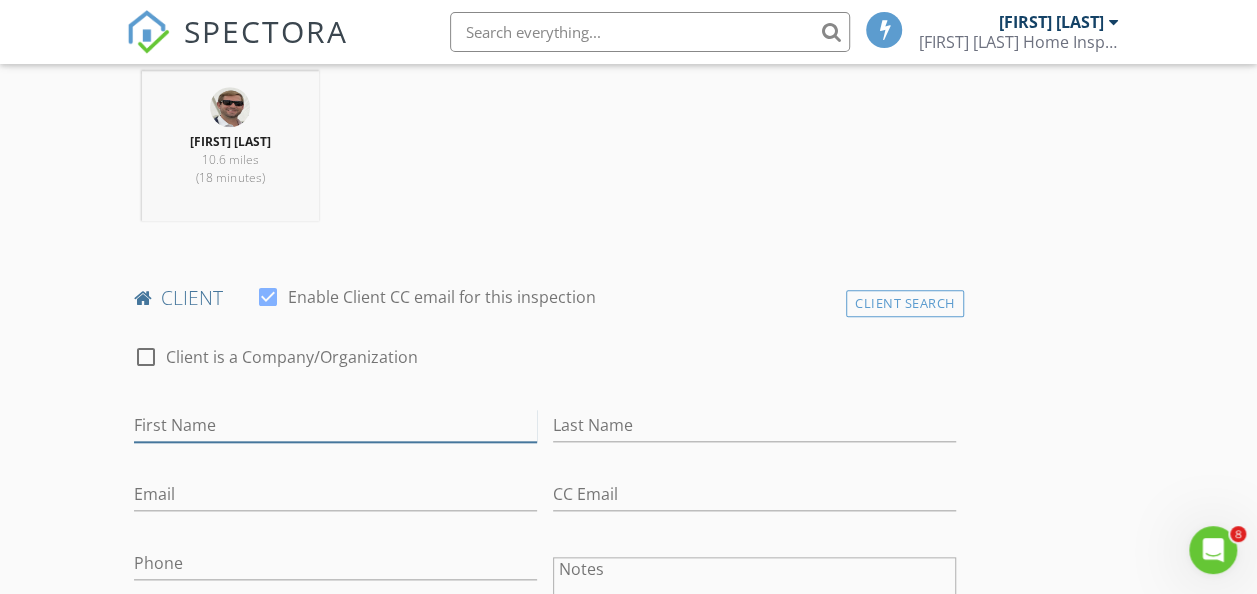 click on "First Name" at bounding box center [335, 425] 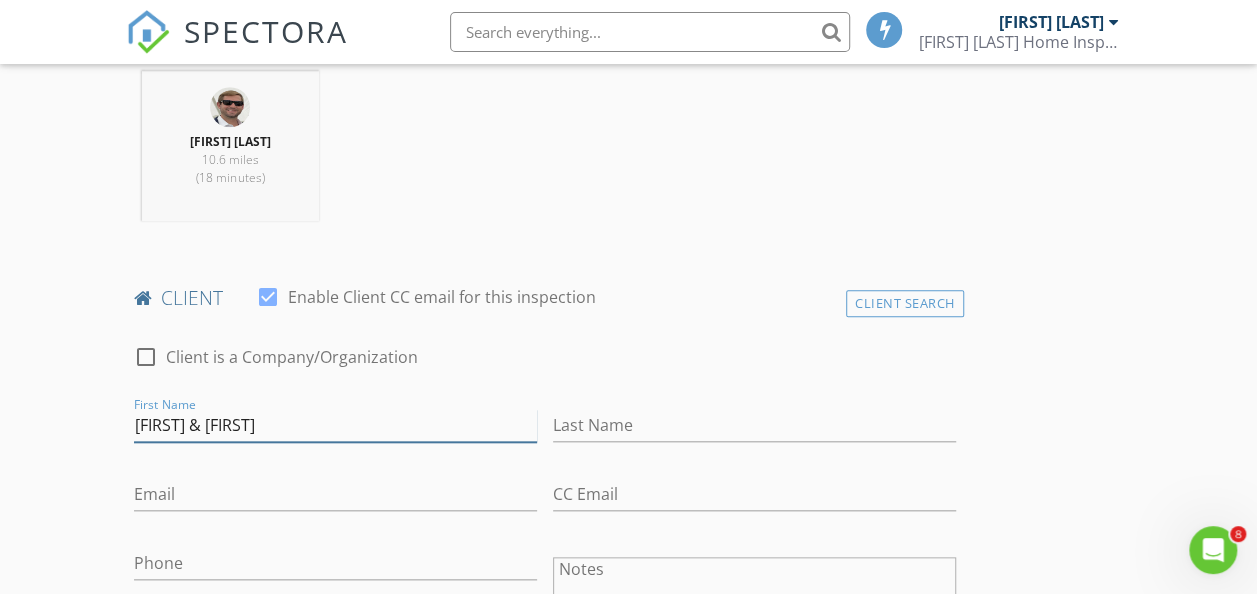 type on "Zack & Jayme" 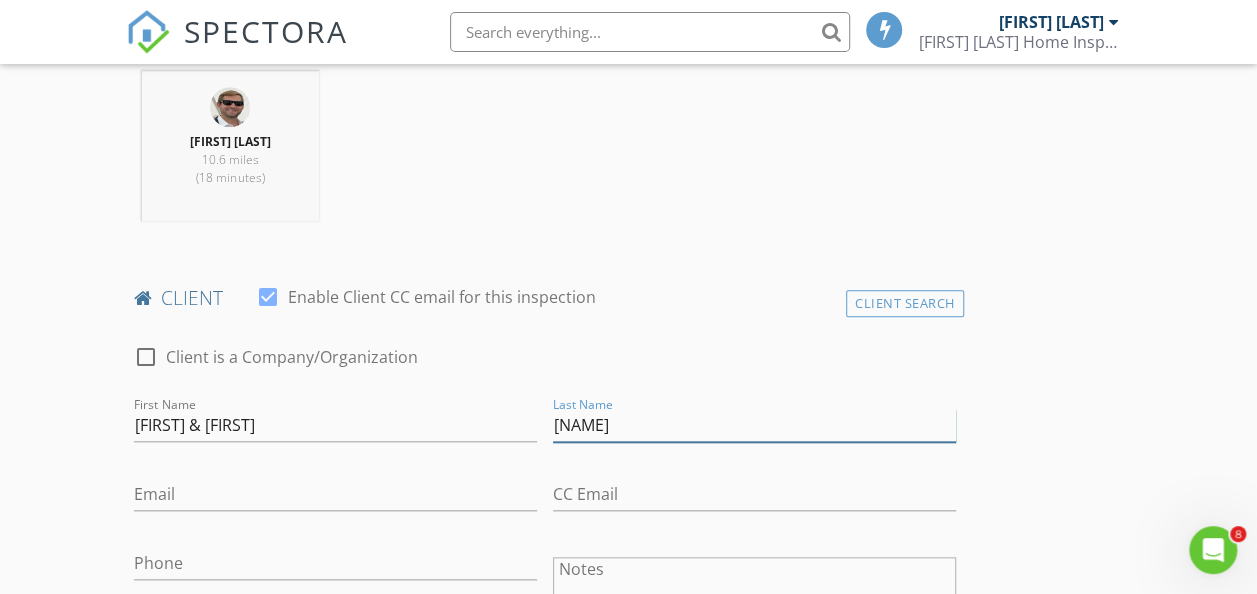 type on "Ogles" 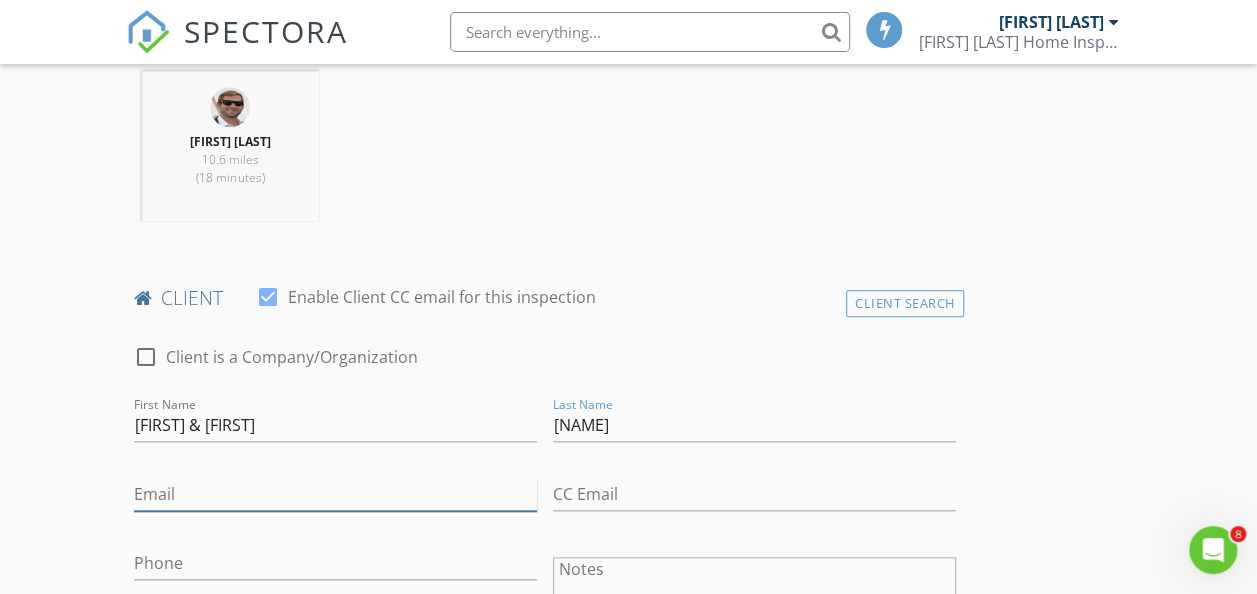 click on "Email" at bounding box center (335, 494) 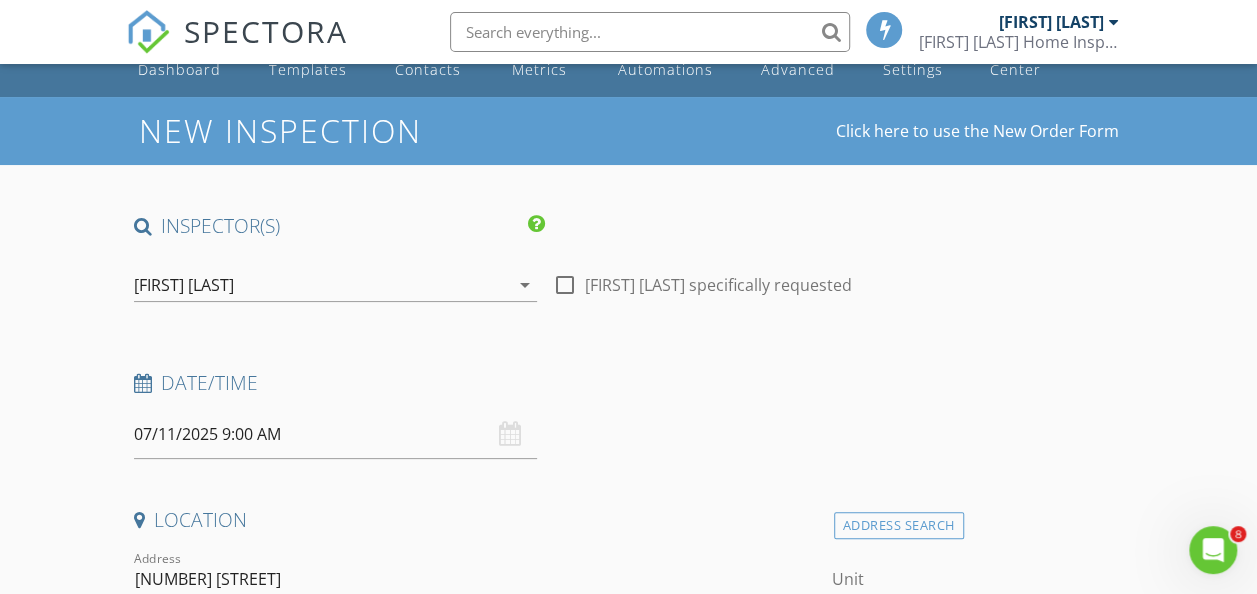 scroll, scrollTop: 33, scrollLeft: 0, axis: vertical 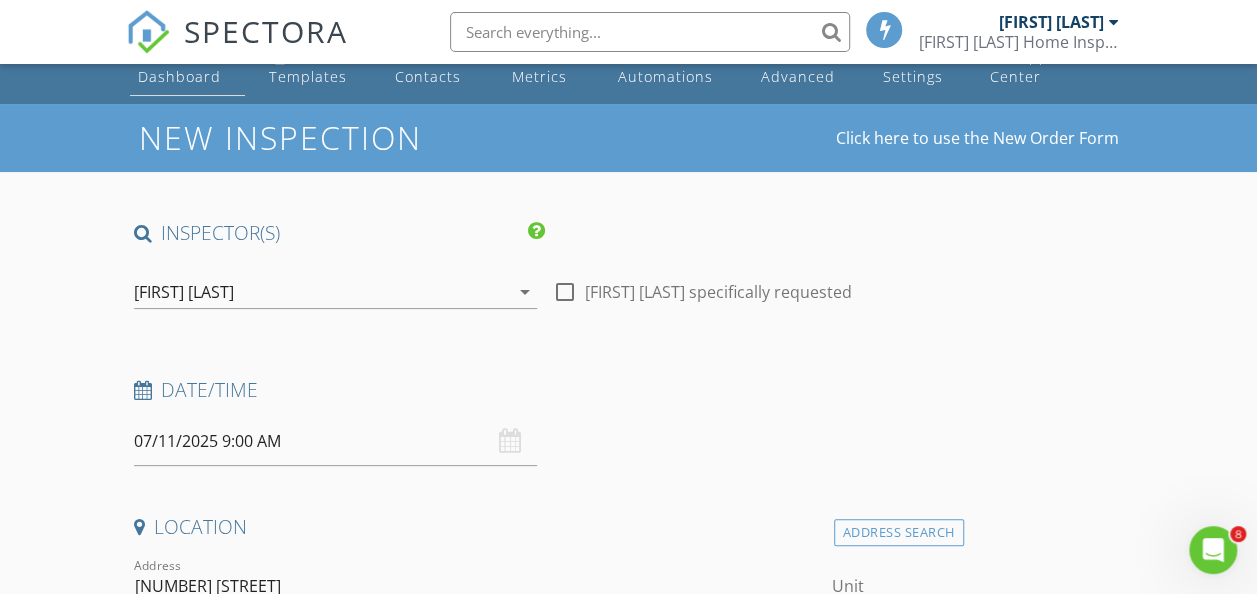 click on "Dashboard" at bounding box center (187, 67) 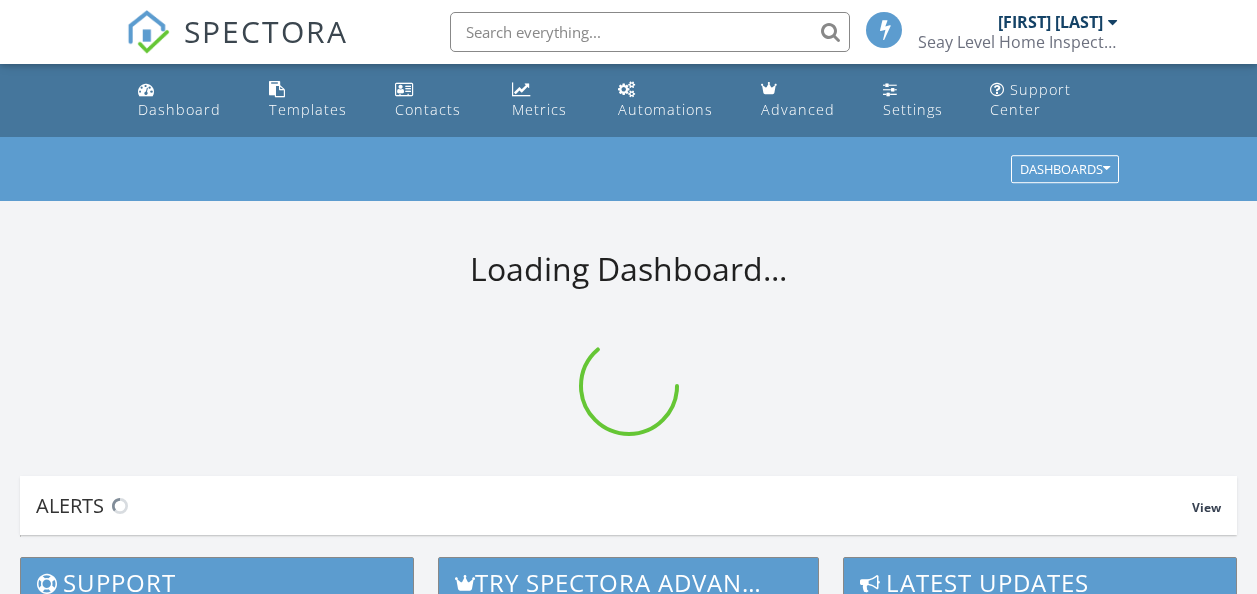 scroll, scrollTop: 0, scrollLeft: 0, axis: both 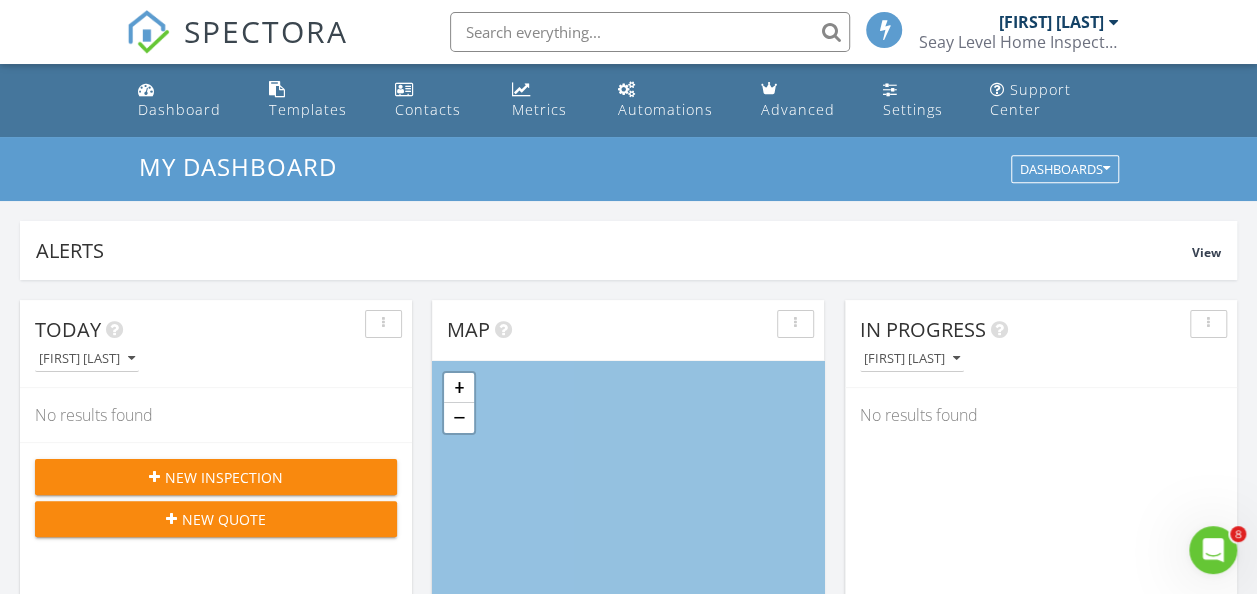 click on "New Inspection" at bounding box center [224, 477] 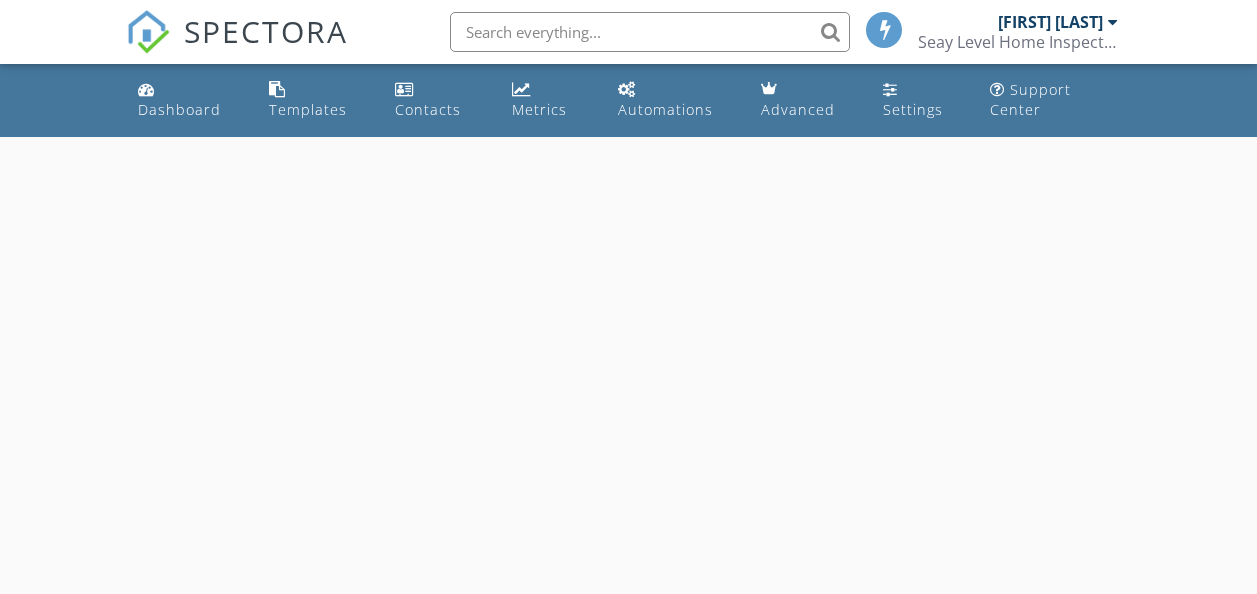 scroll, scrollTop: 0, scrollLeft: 0, axis: both 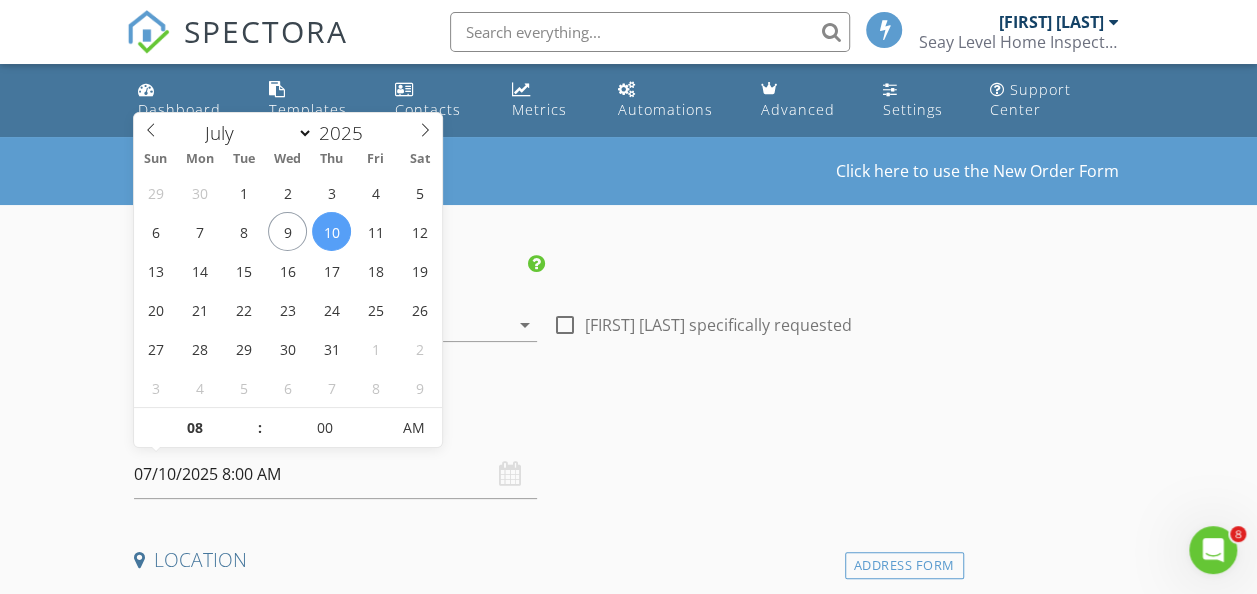 click on "07/10/2025 8:00 AM" at bounding box center (335, 474) 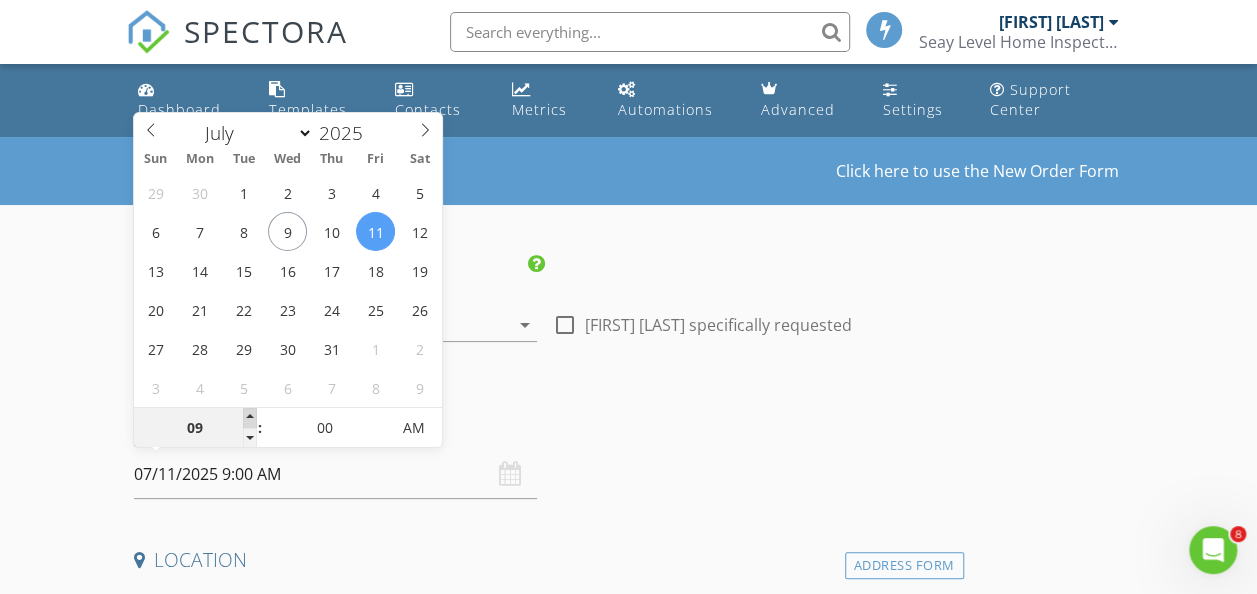 click at bounding box center (250, 418) 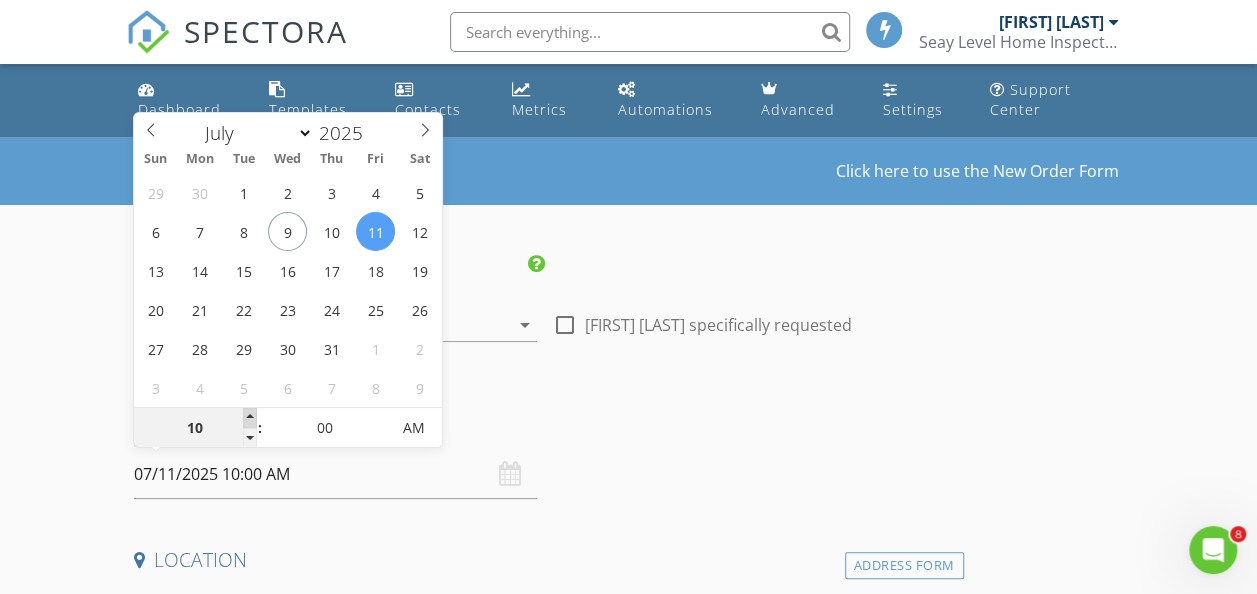 click at bounding box center [250, 418] 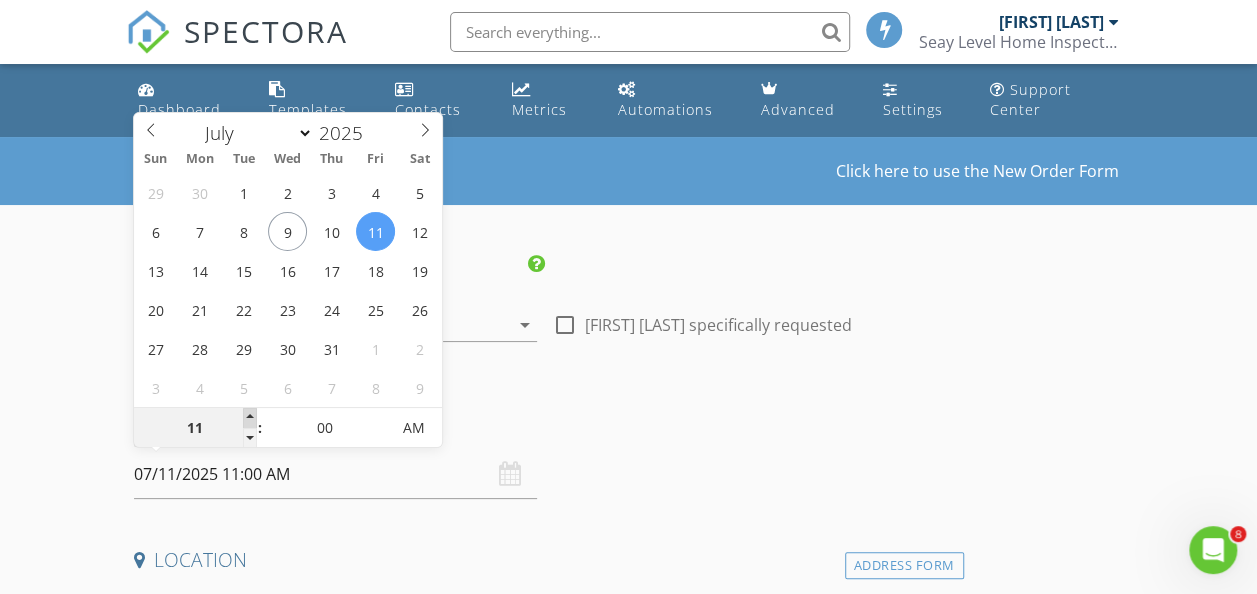 click at bounding box center [250, 418] 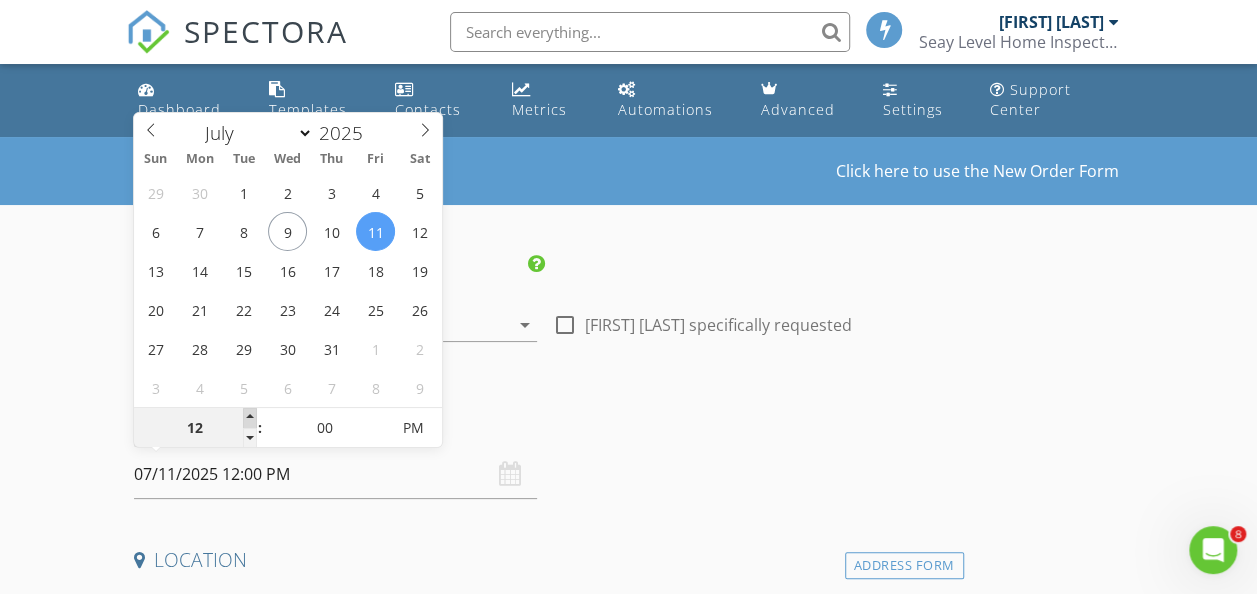 click at bounding box center [250, 418] 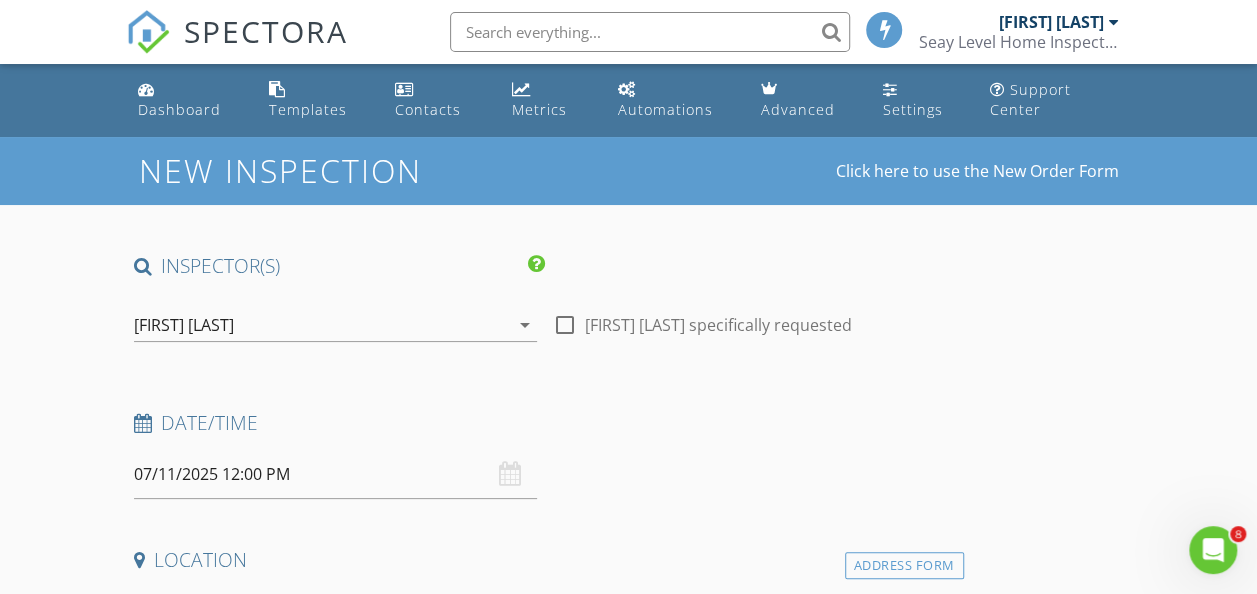 click on "Date/Time
[DATE] [TIME]" at bounding box center [545, 454] 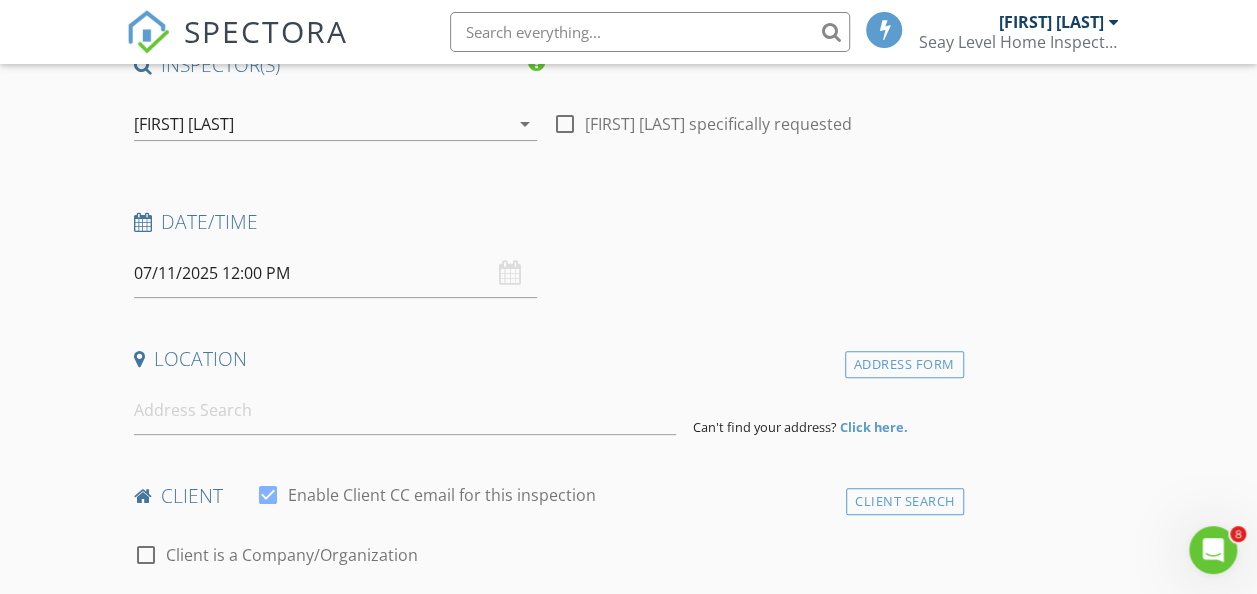 scroll, scrollTop: 247, scrollLeft: 0, axis: vertical 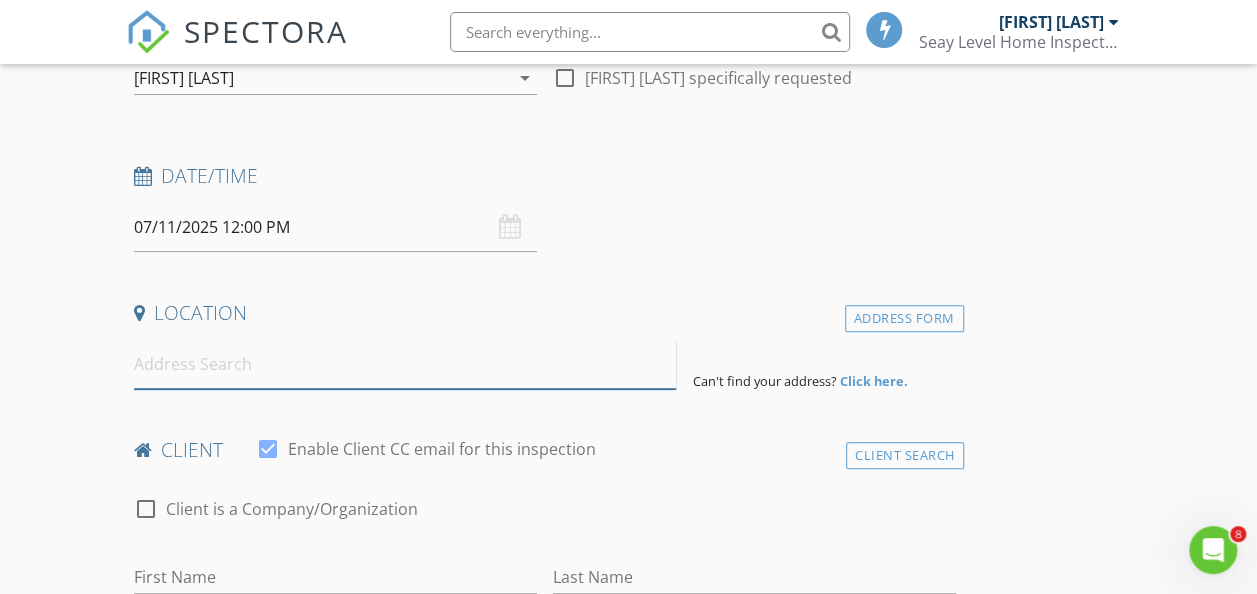 click at bounding box center (405, 364) 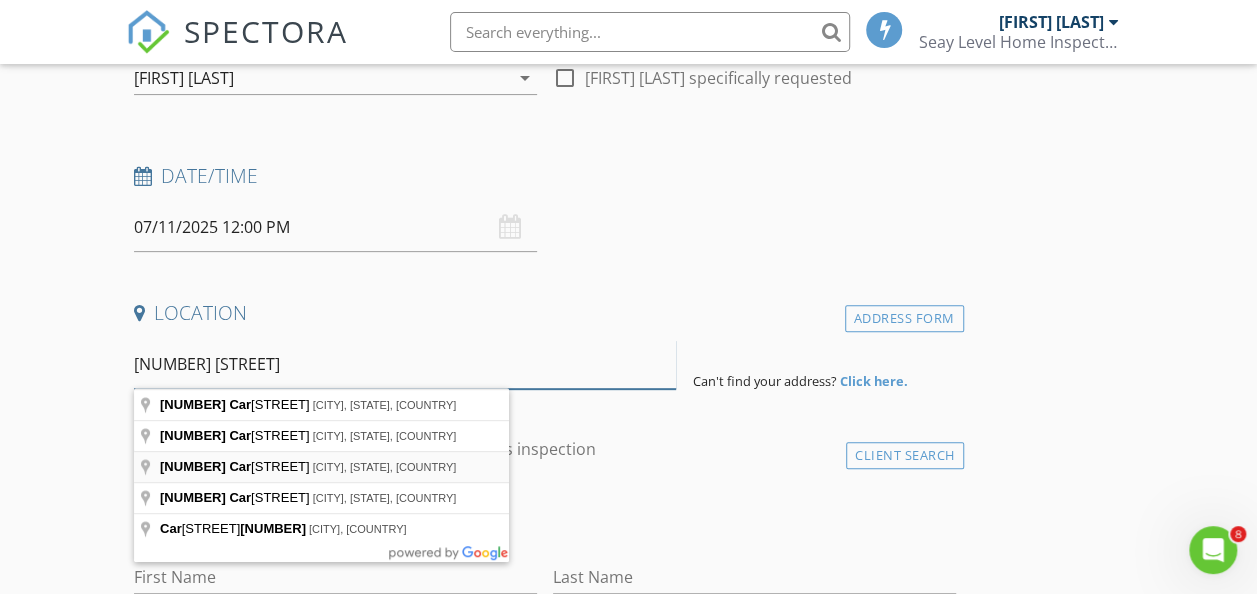 type on "[NUMBER] [STREET]" 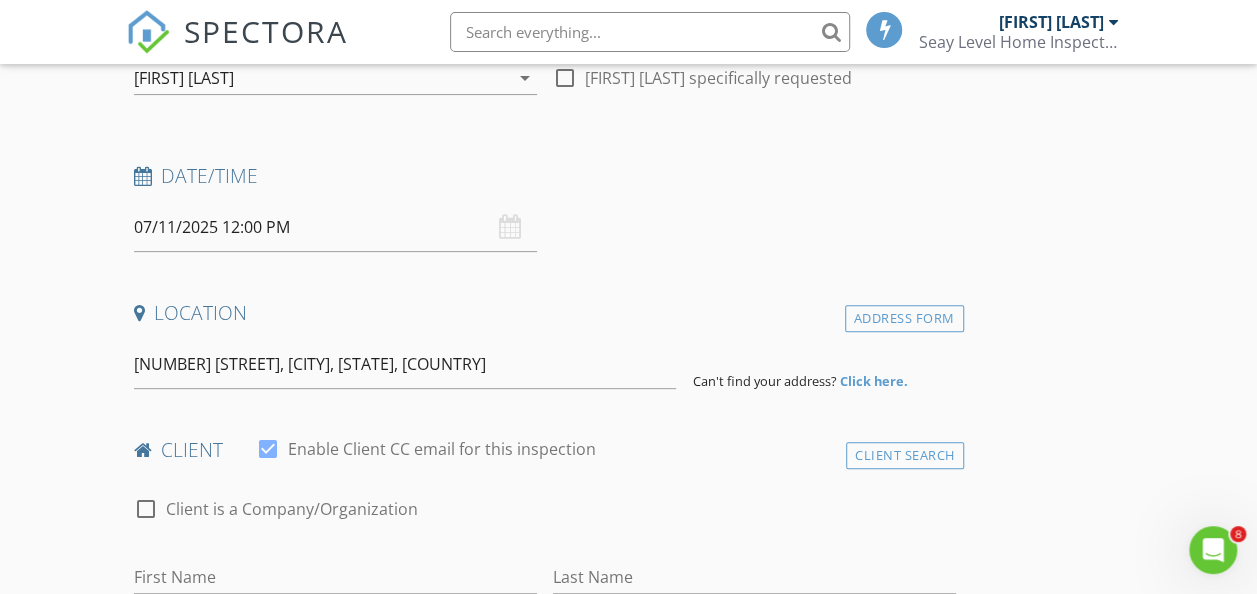 click at bounding box center (426, 479) 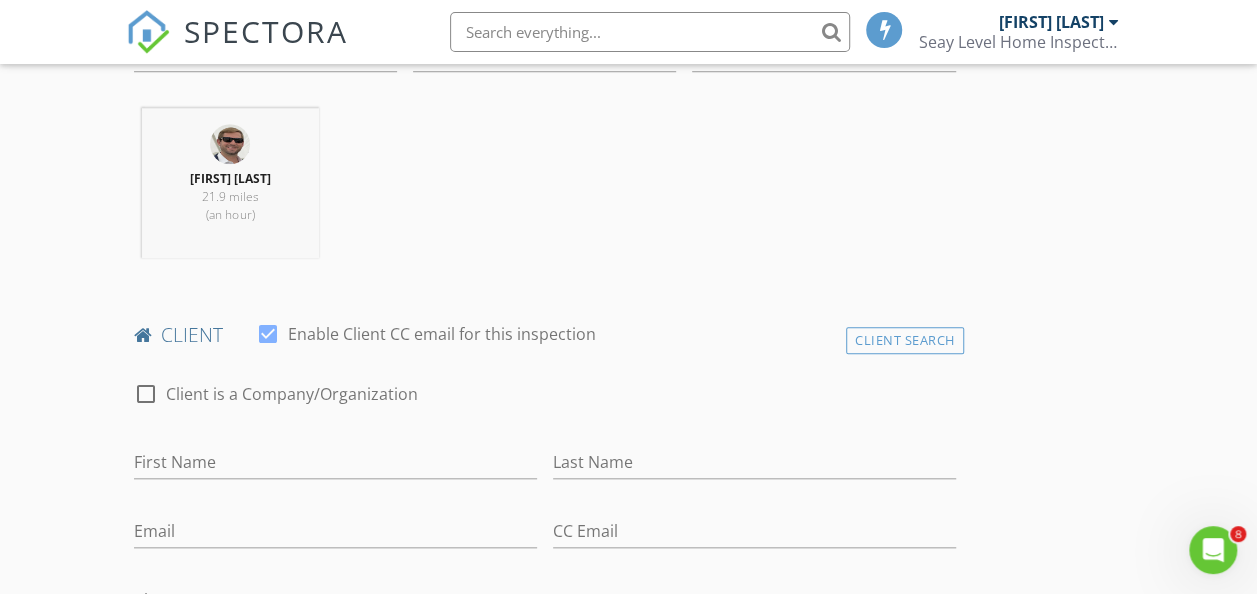 scroll, scrollTop: 779, scrollLeft: 0, axis: vertical 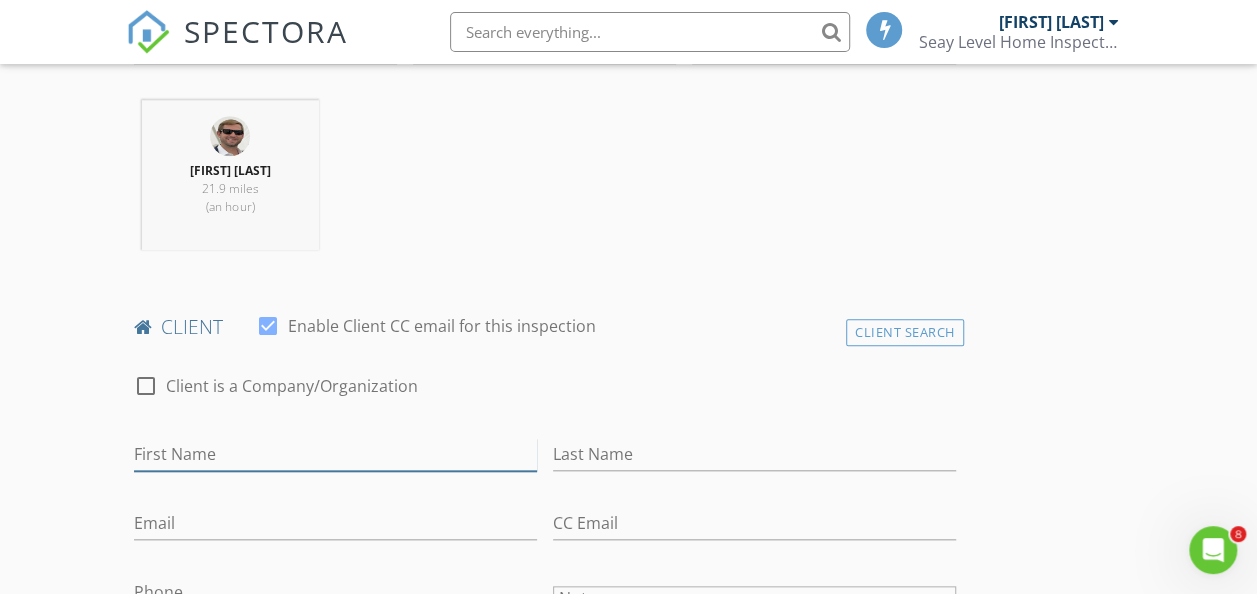 click on "First Name" at bounding box center (335, 454) 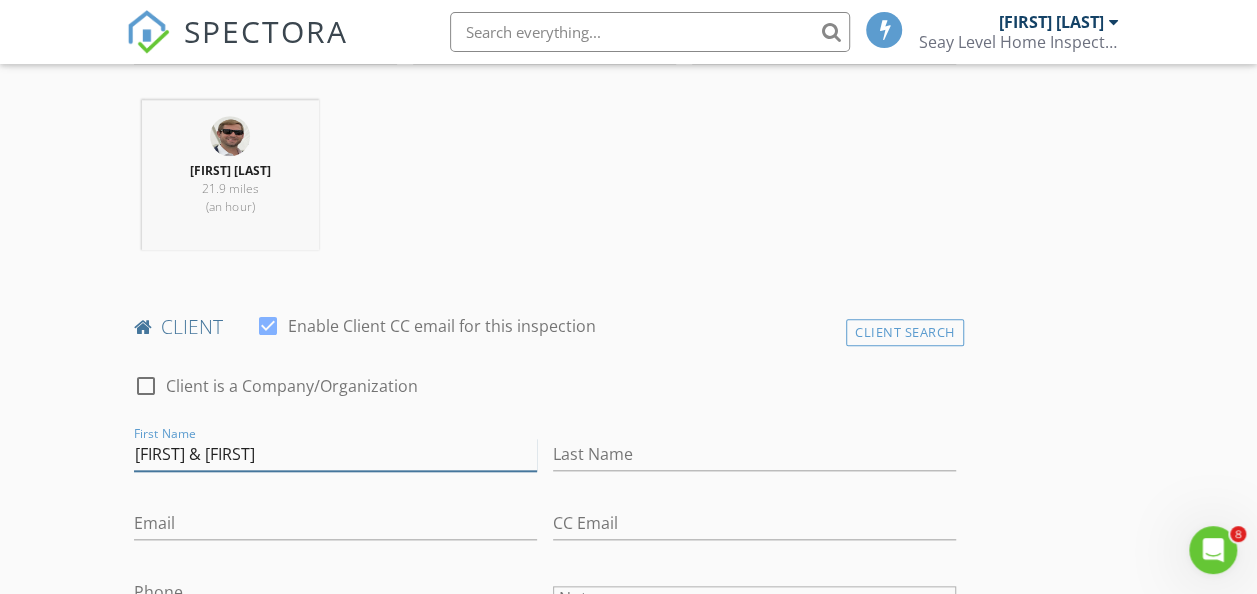 type on "[FIRST] & [FIRST]" 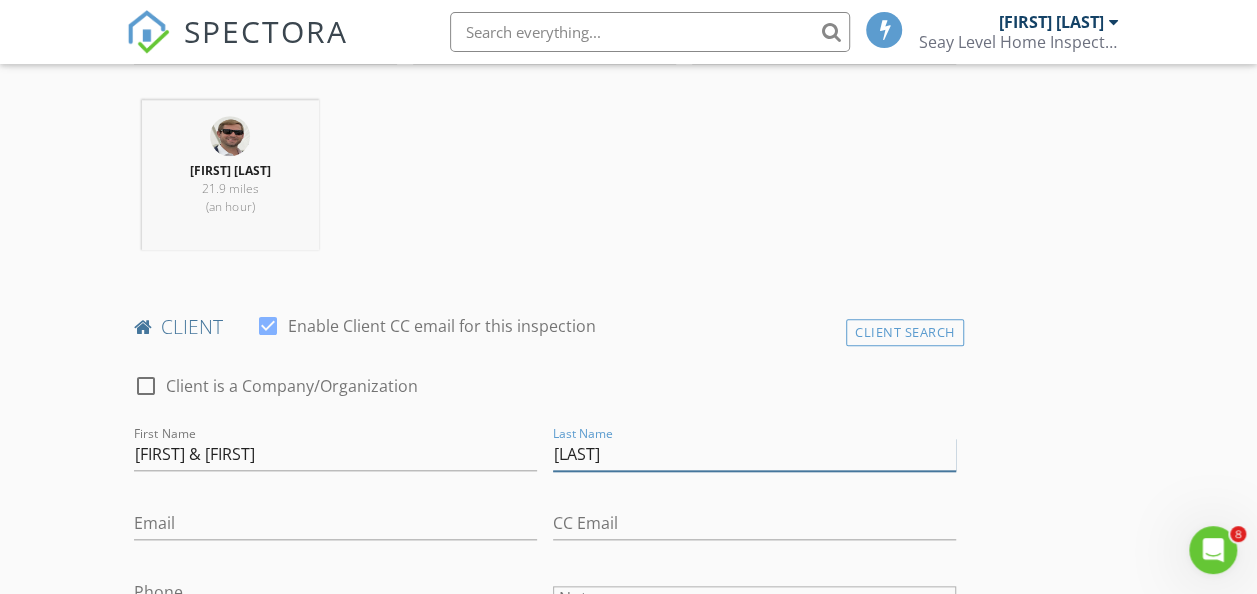 type on "[LAST]" 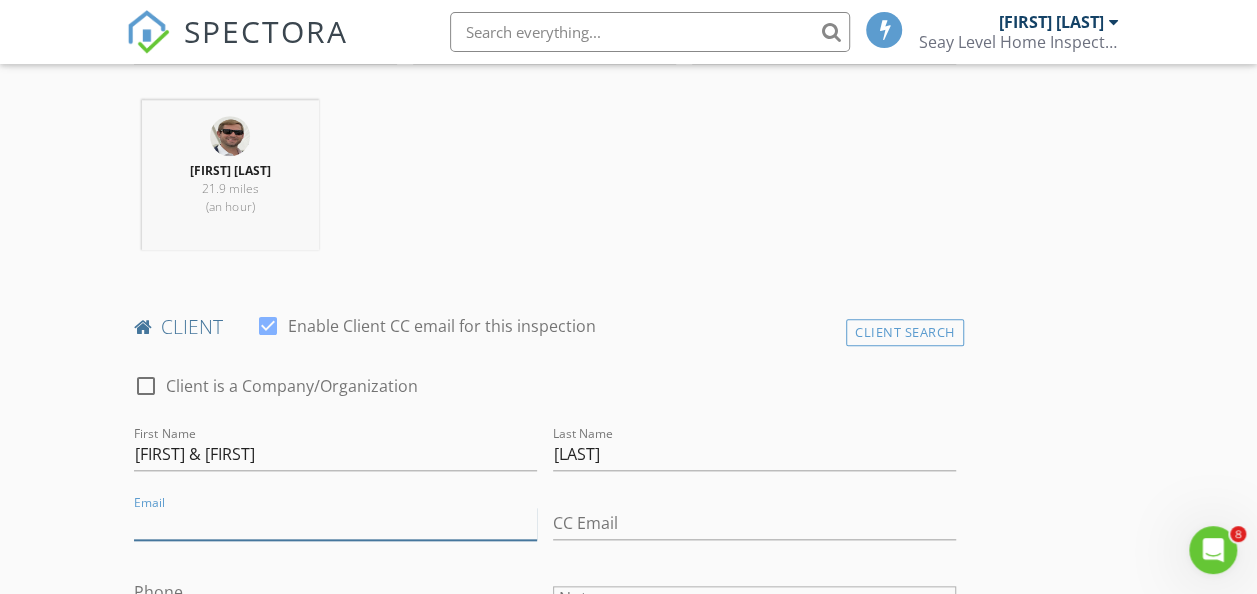 click on "Email" at bounding box center [335, 523] 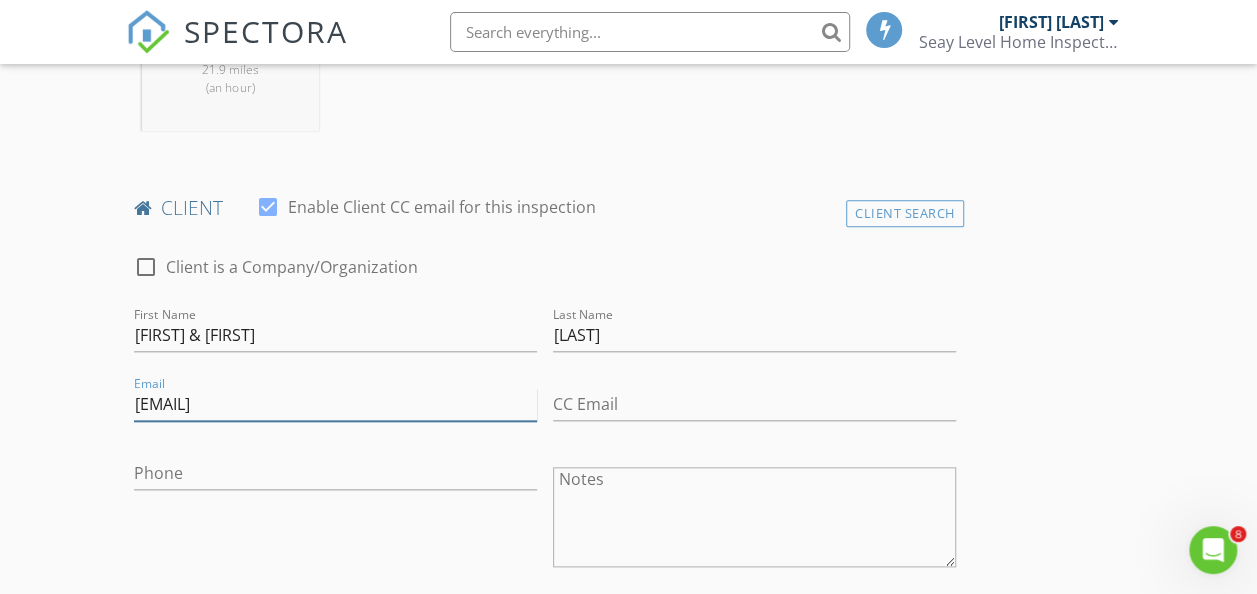 scroll, scrollTop: 899, scrollLeft: 0, axis: vertical 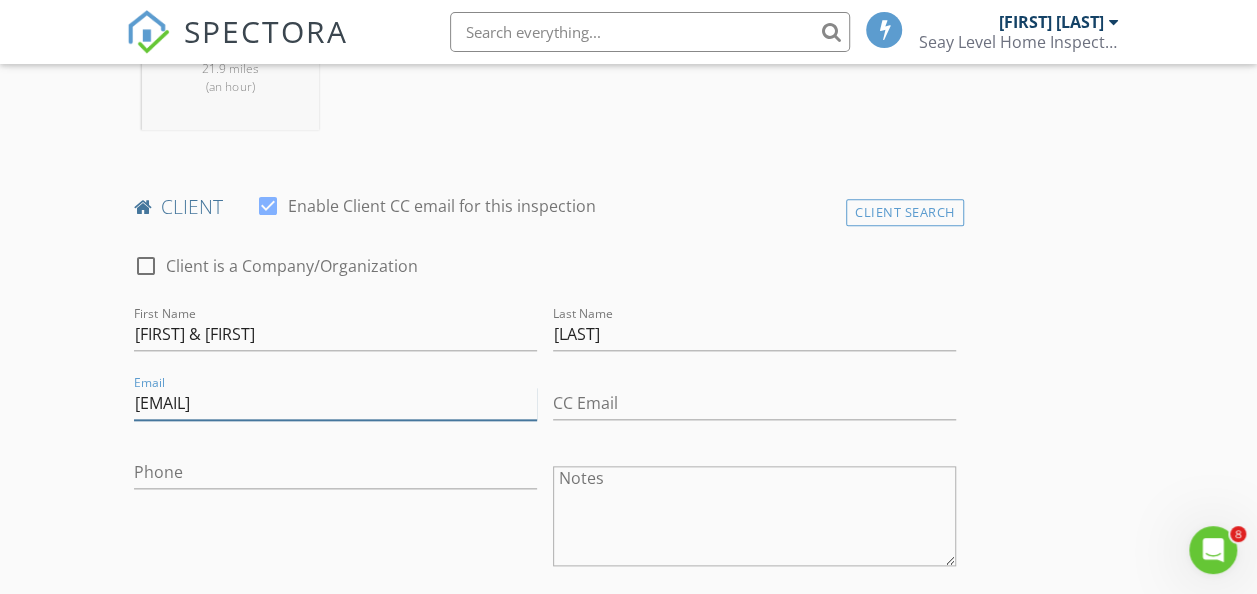 type on "[EMAIL]" 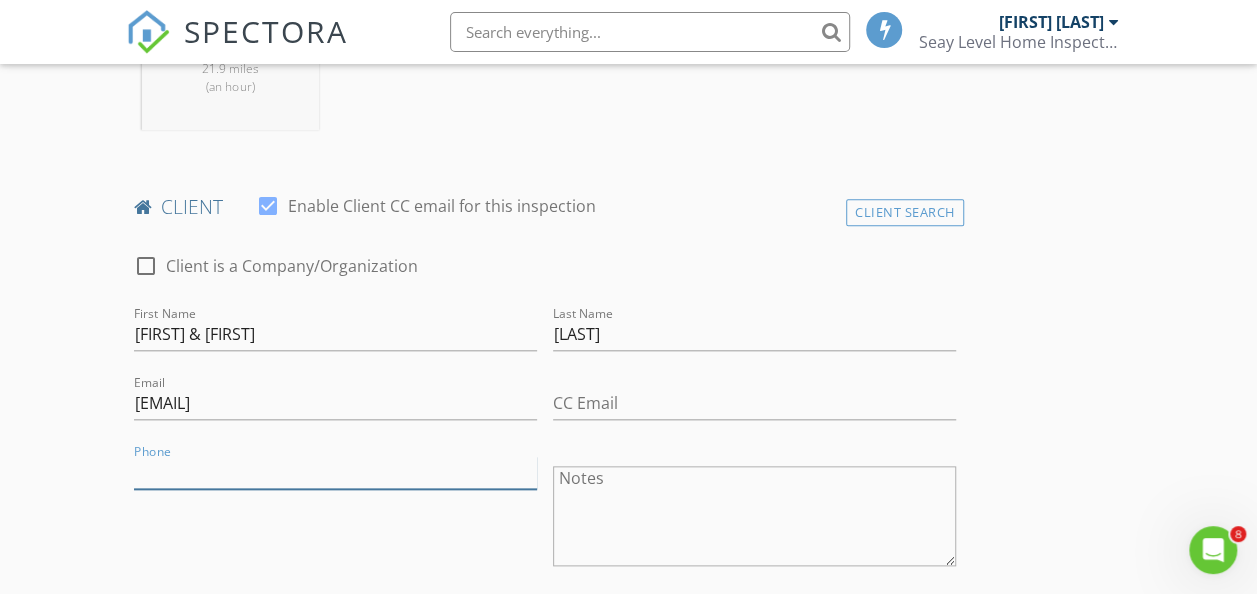 click on "Phone" at bounding box center (335, 472) 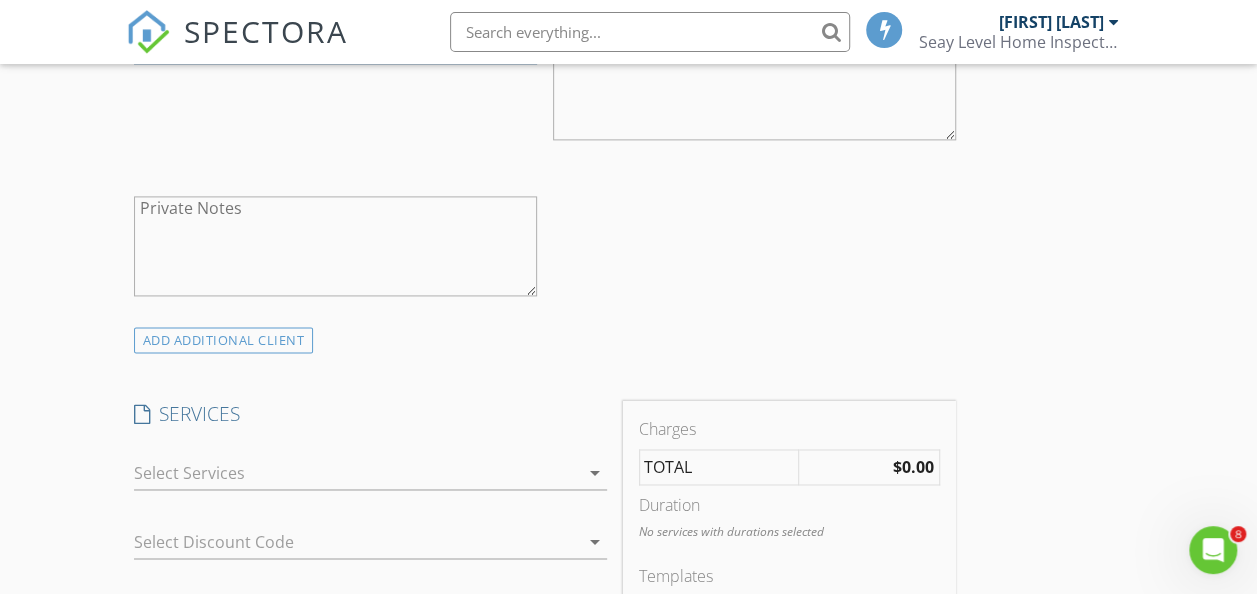 scroll, scrollTop: 1326, scrollLeft: 0, axis: vertical 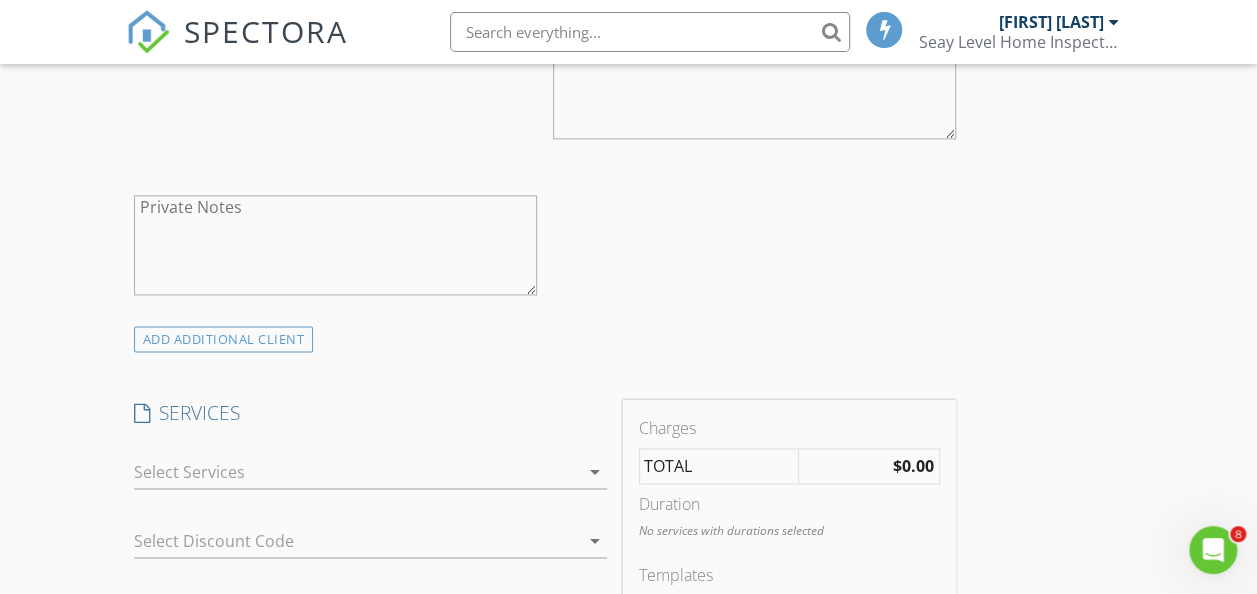 type on "[PHONE]" 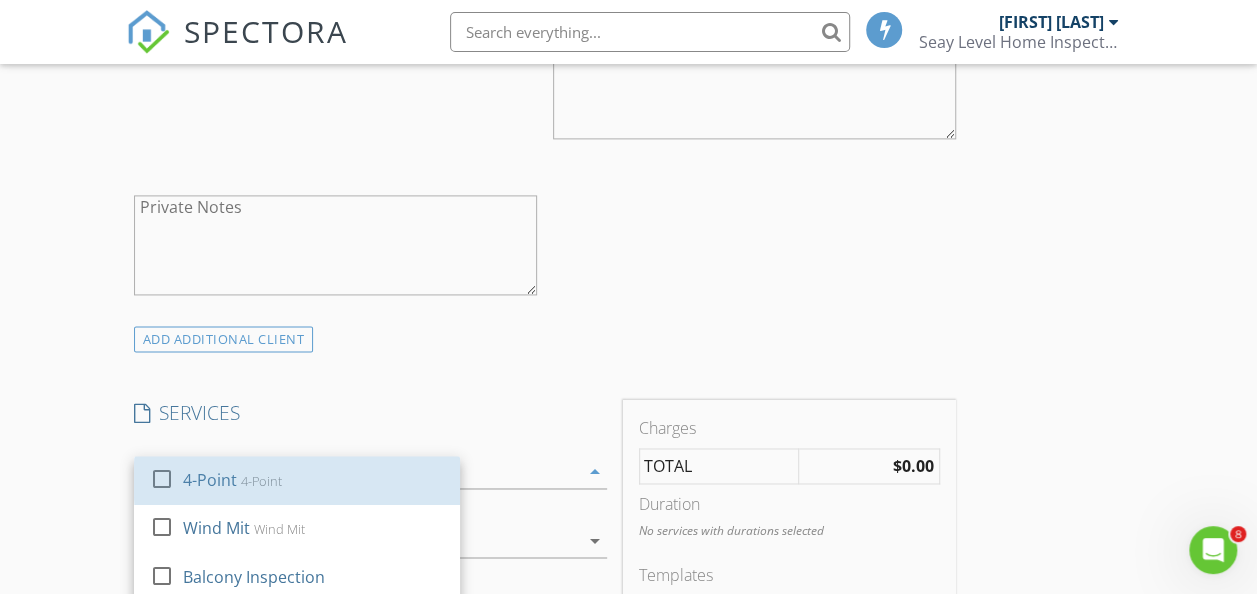 click on "4-Point   4-Point" at bounding box center [313, 480] 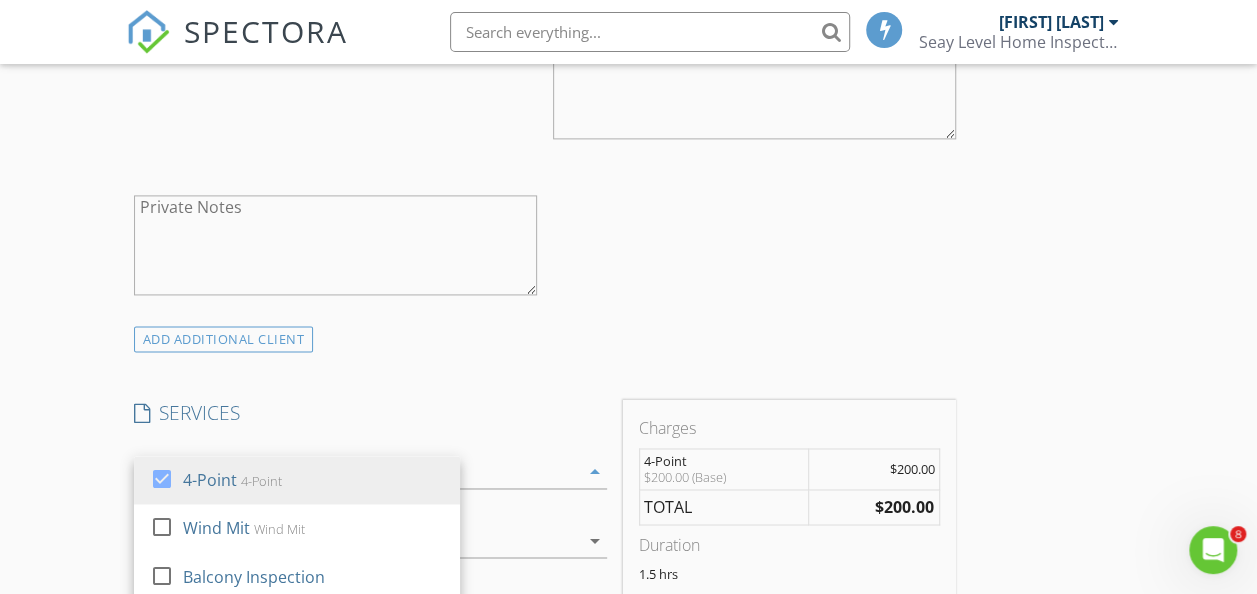 click on "INSPECTOR(S)
check_box   [FIRST] [LAST]   PRIMARY   [FIRST] [LAST] arrow_drop_down   check_box_outline_blank [FIRST] [LAST] specifically requested
Date/Time
[DATE] [TIME]
Location
Address Search       Address [NUMBER] [STREET]   Unit   City [CITY]   State [STATE]   Zip [ZIP]   County [COUNTY]     Square Feet [NUMBER]   Year Built [NUMBER]   Foundation arrow_drop_down     [FIRST] [LAST]     [DISTANCE]     (an hour)
client
check_box Enable Client CC email for this inspection   Client Search     check_box_outline_blank Client is a Company/Organization     First Name [FIRST] & [FIRST]   Last Name [LAST]   Email [EMAIL]   CC Email   Phone [PHONE]           Notes   Private Notes
ADDITIONAL client
SERVICES
check_box   4-Point   4-Point  check_box_outline_blank   Wind Mit   Wind Mit" at bounding box center (629, 573) 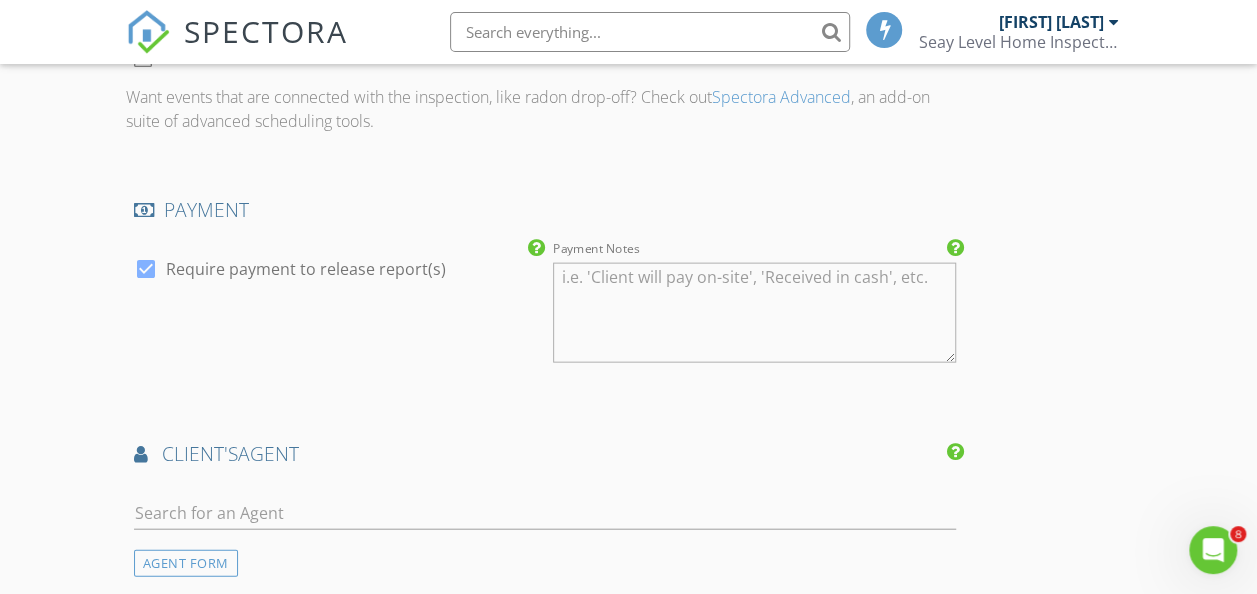 scroll, scrollTop: 2138, scrollLeft: 0, axis: vertical 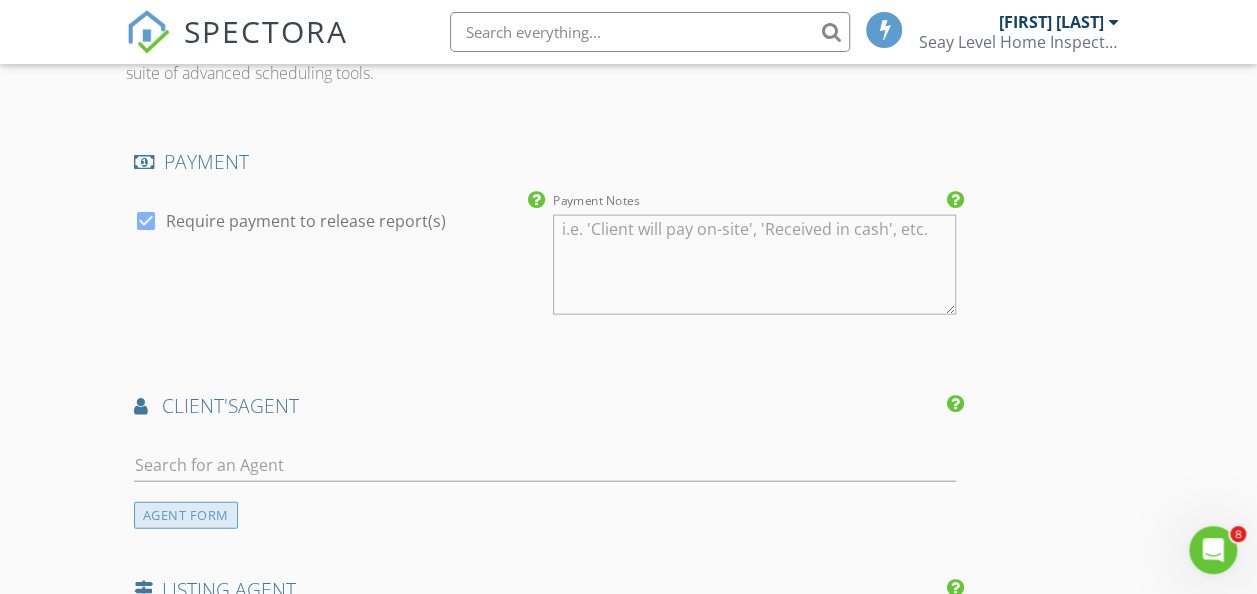 click on "AGENT FORM" at bounding box center [186, 515] 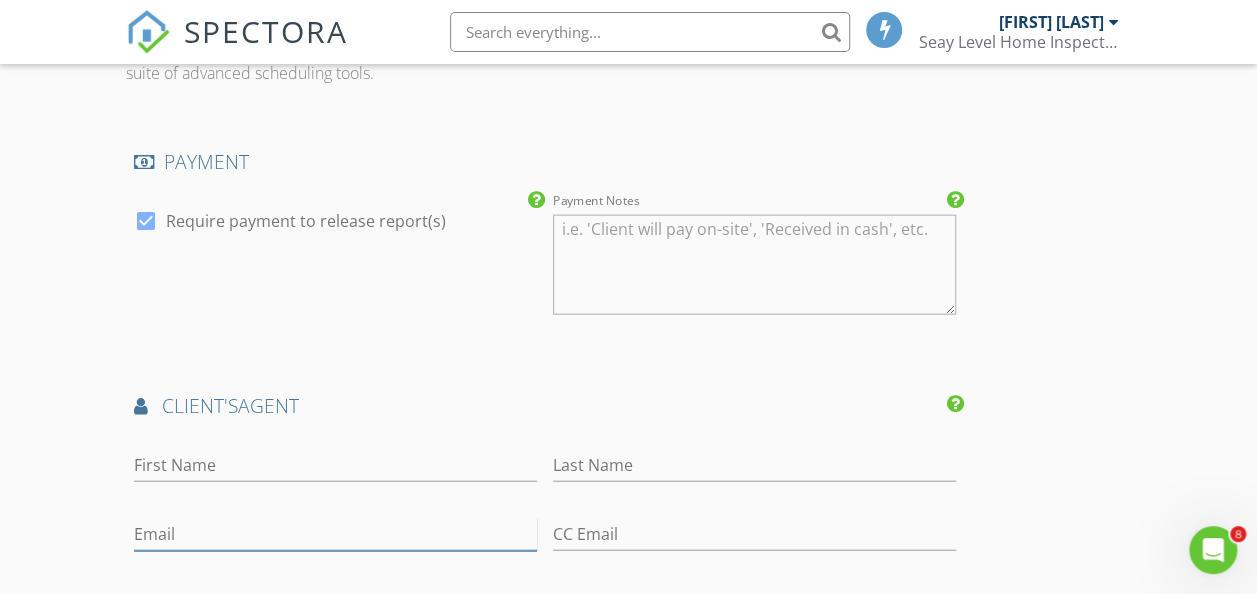 click on "Email" at bounding box center [335, 534] 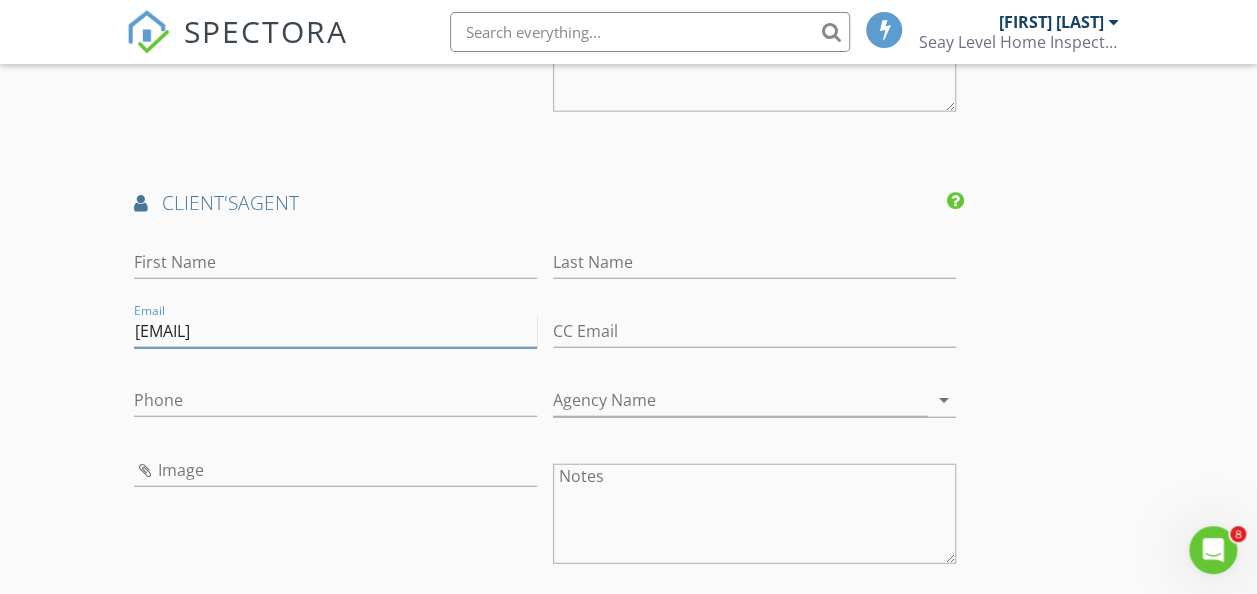 scroll, scrollTop: 2342, scrollLeft: 0, axis: vertical 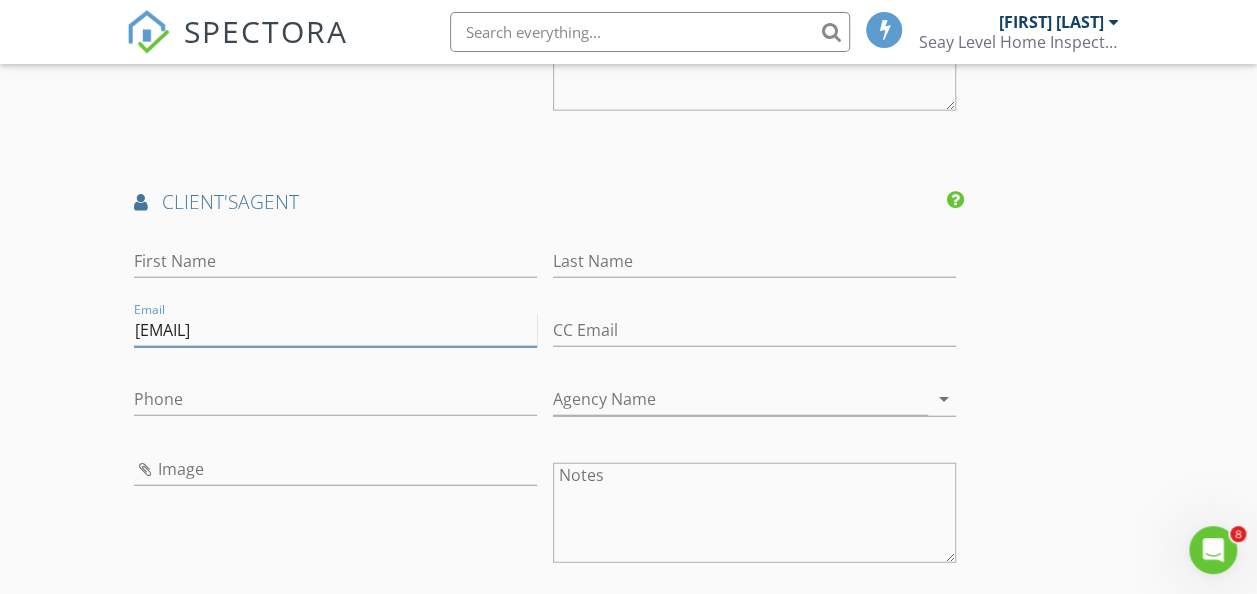 type on "[EMAIL]" 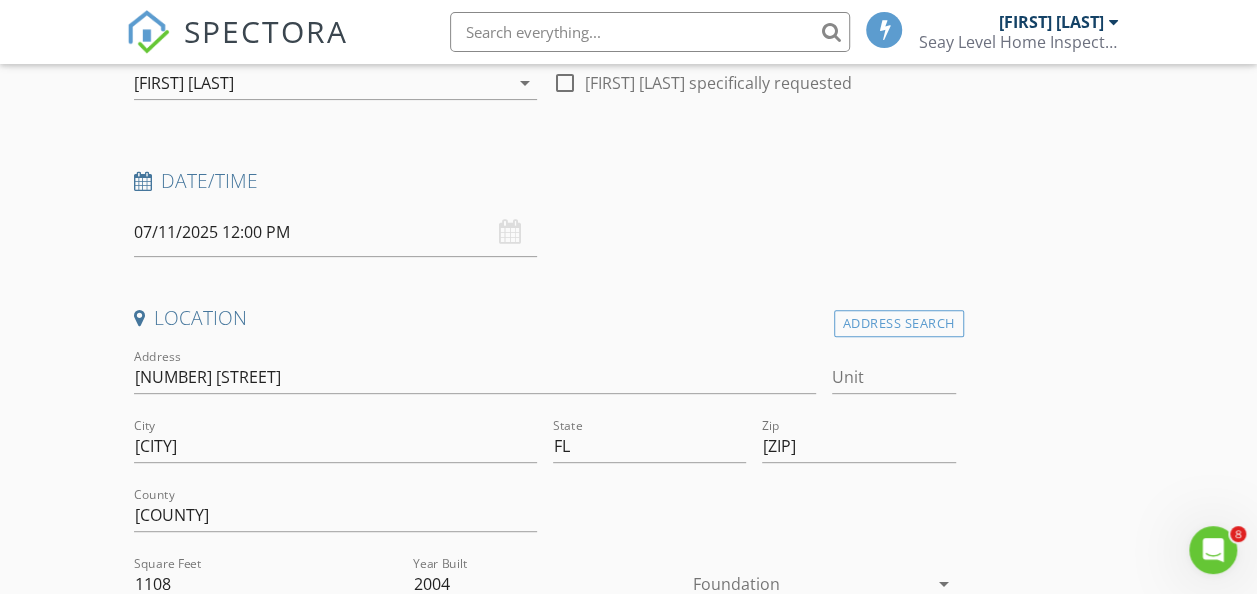 scroll, scrollTop: 262, scrollLeft: 0, axis: vertical 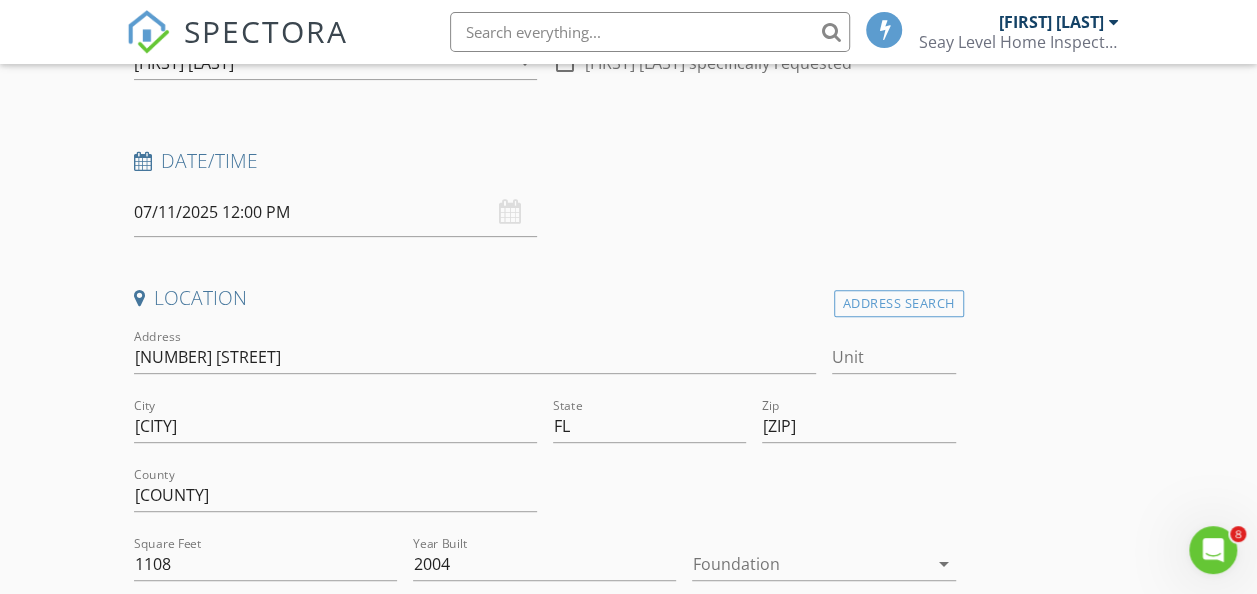 click on "Location" at bounding box center [545, 11] 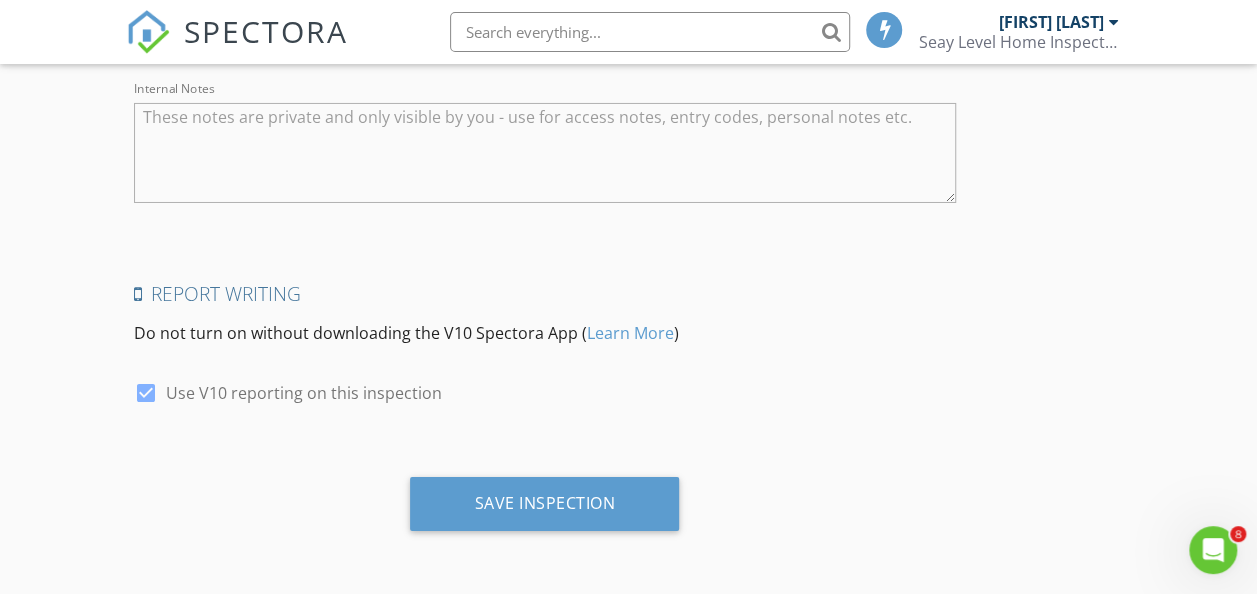scroll, scrollTop: 3459, scrollLeft: 0, axis: vertical 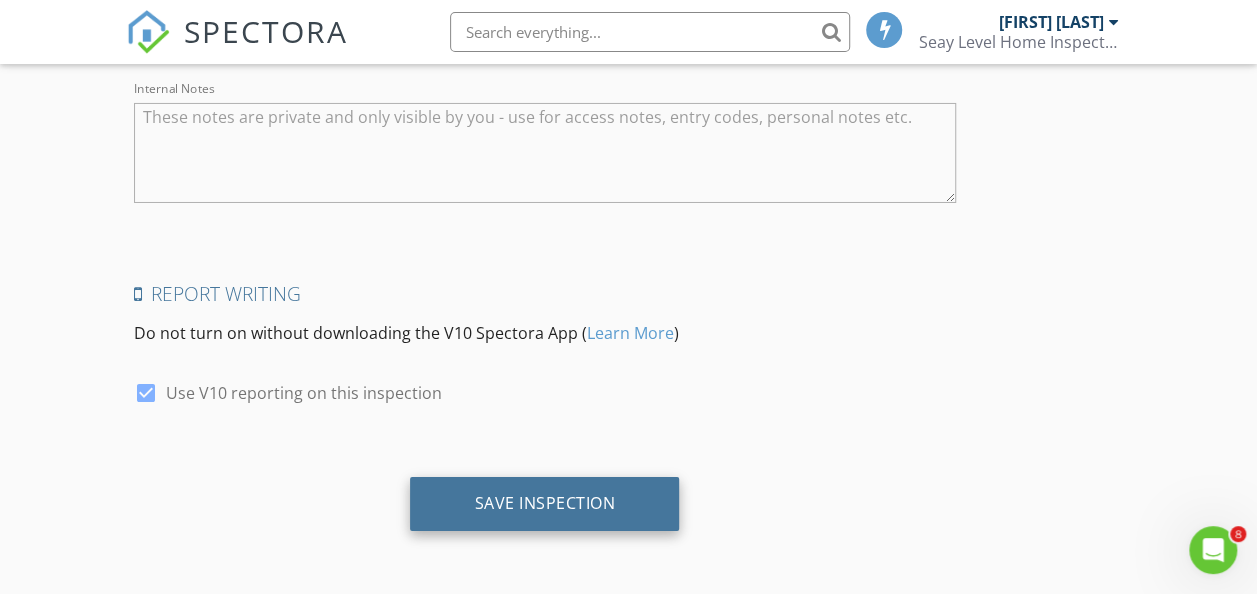 click on "Save Inspection" at bounding box center (544, 503) 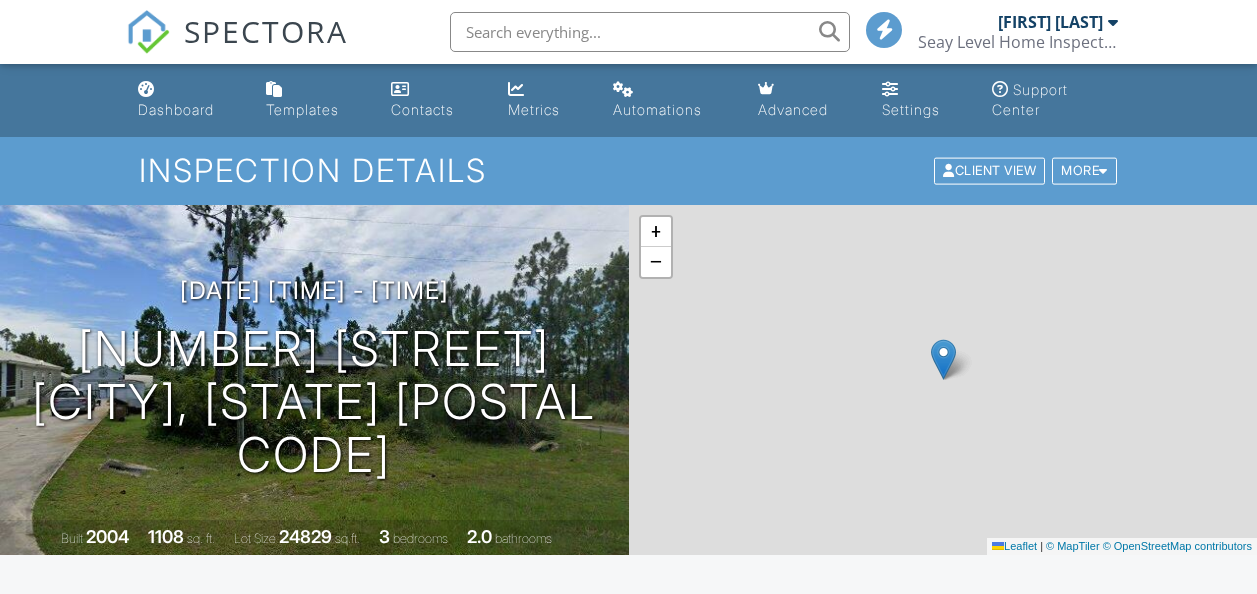 scroll, scrollTop: 0, scrollLeft: 0, axis: both 